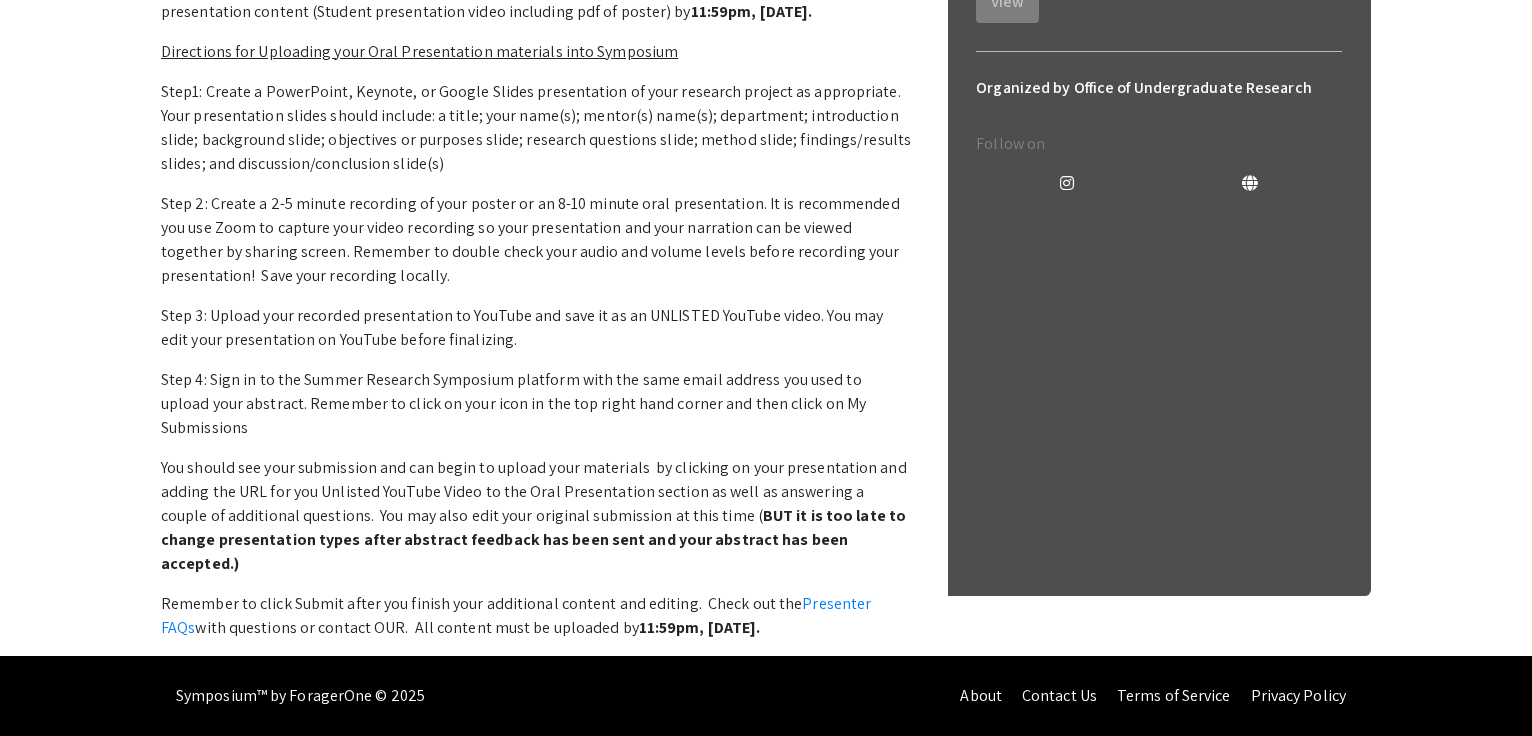 click on "Step1: Create a PowerPoint, Keynote, or Google Slides presentation of your research project as appropriate. Your presentation slides should include: a title; your name(s); mentor(s) name(s); department; introduction slide; background slide; objectives or purposes slide; research questions slide; method slide; findings/results slides; and discussion/conclusion slide(s)" at bounding box center [536, 128] 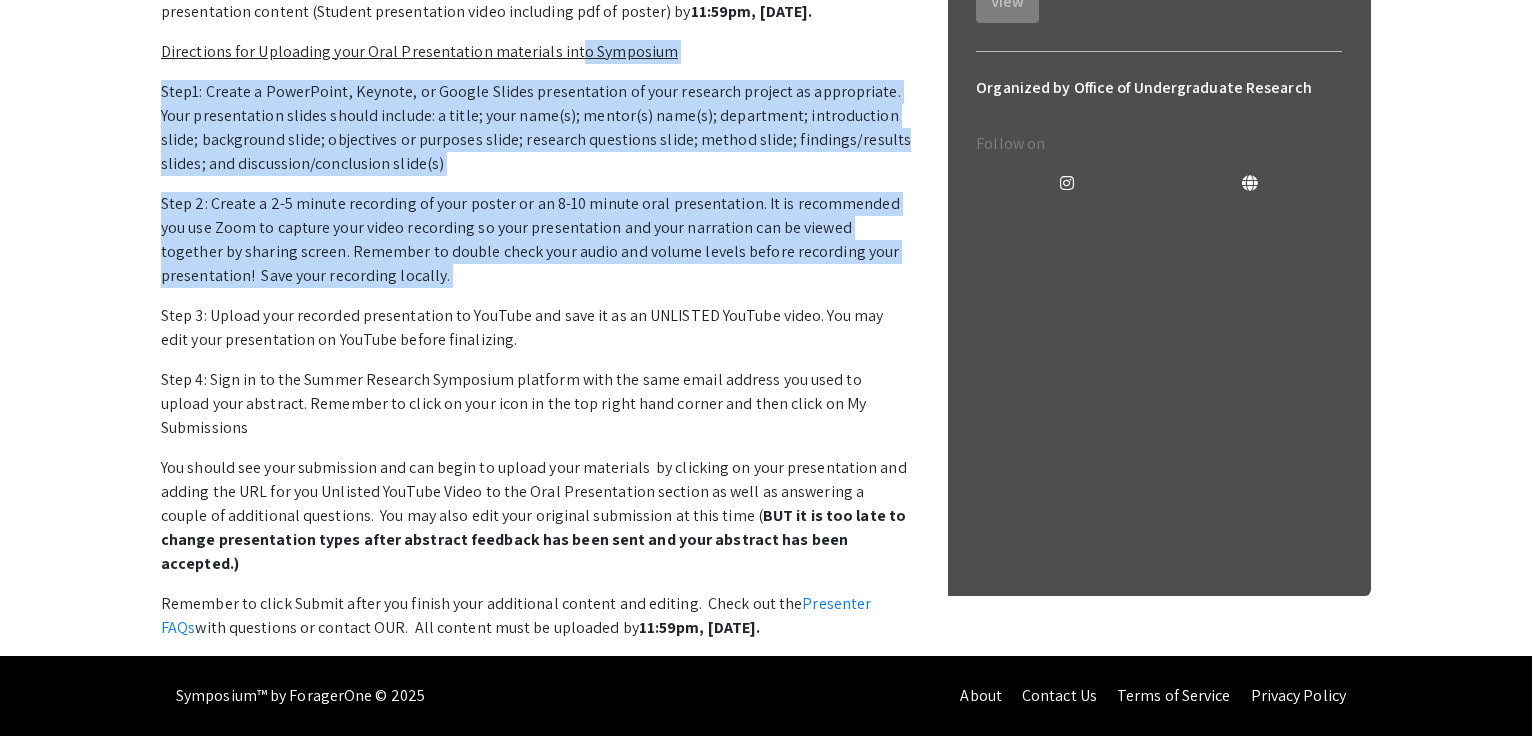 drag, startPoint x: 566, startPoint y: 109, endPoint x: 506, endPoint y: 346, distance: 244.47699 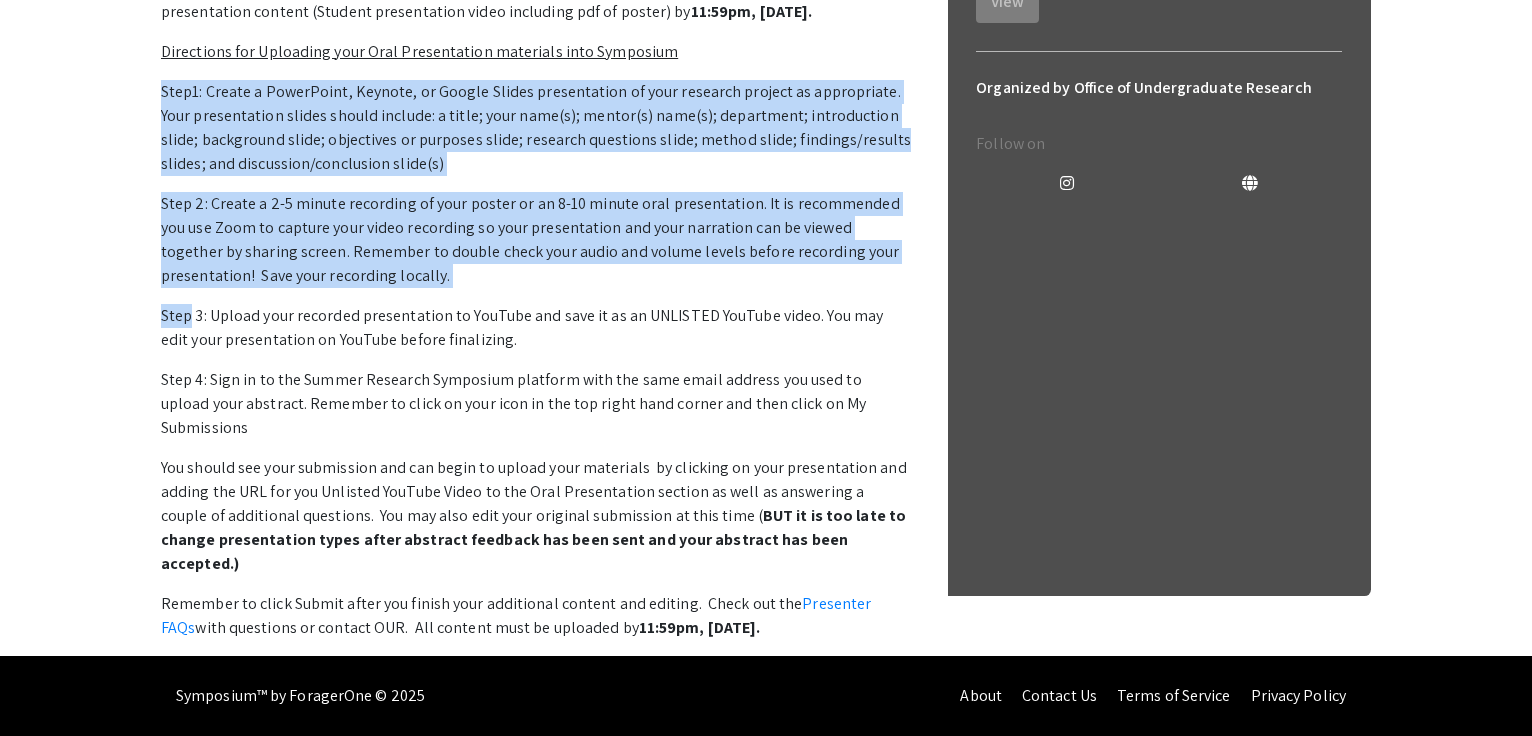 drag, startPoint x: 506, startPoint y: 346, endPoint x: 471, endPoint y: 123, distance: 225.72993 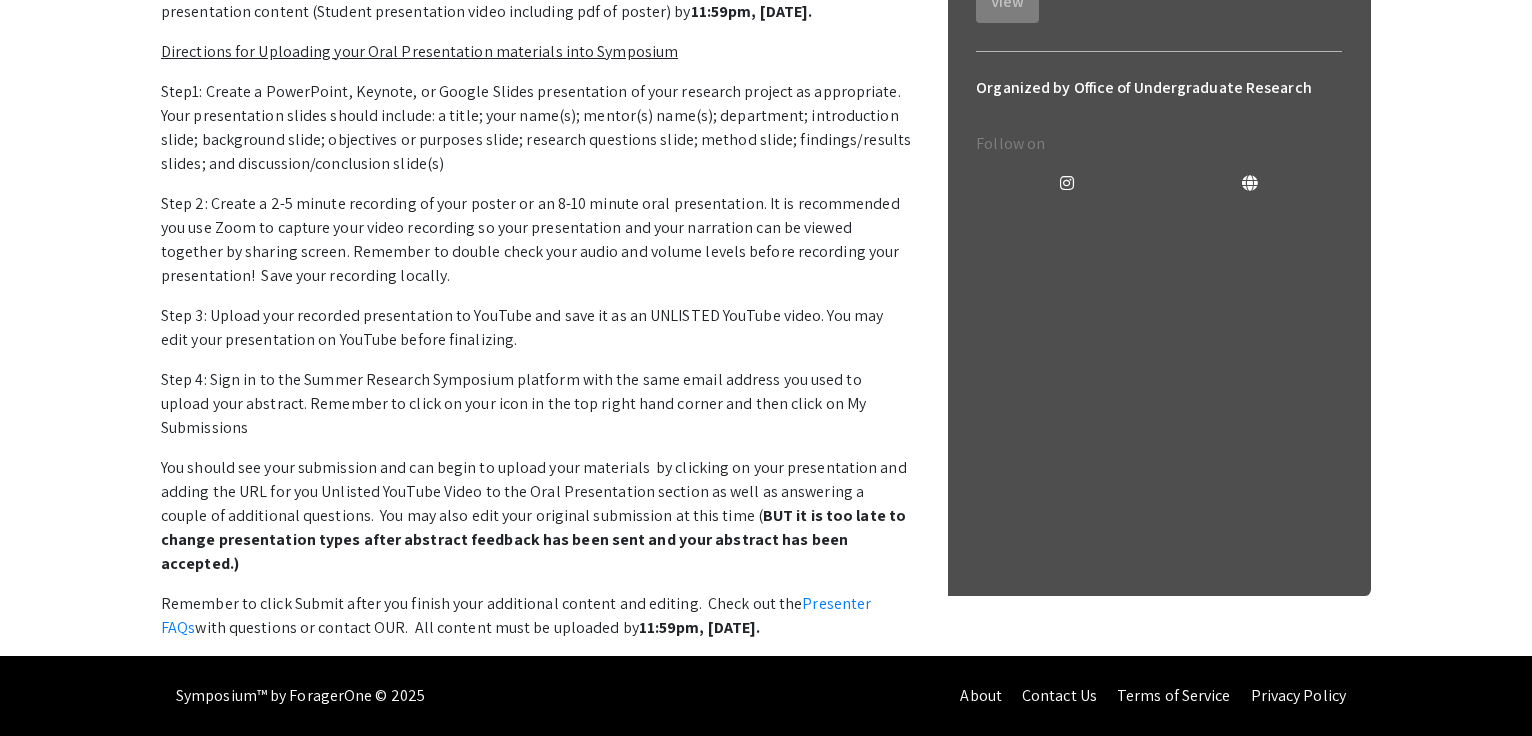 drag, startPoint x: 471, startPoint y: 123, endPoint x: 445, endPoint y: 324, distance: 202.67462 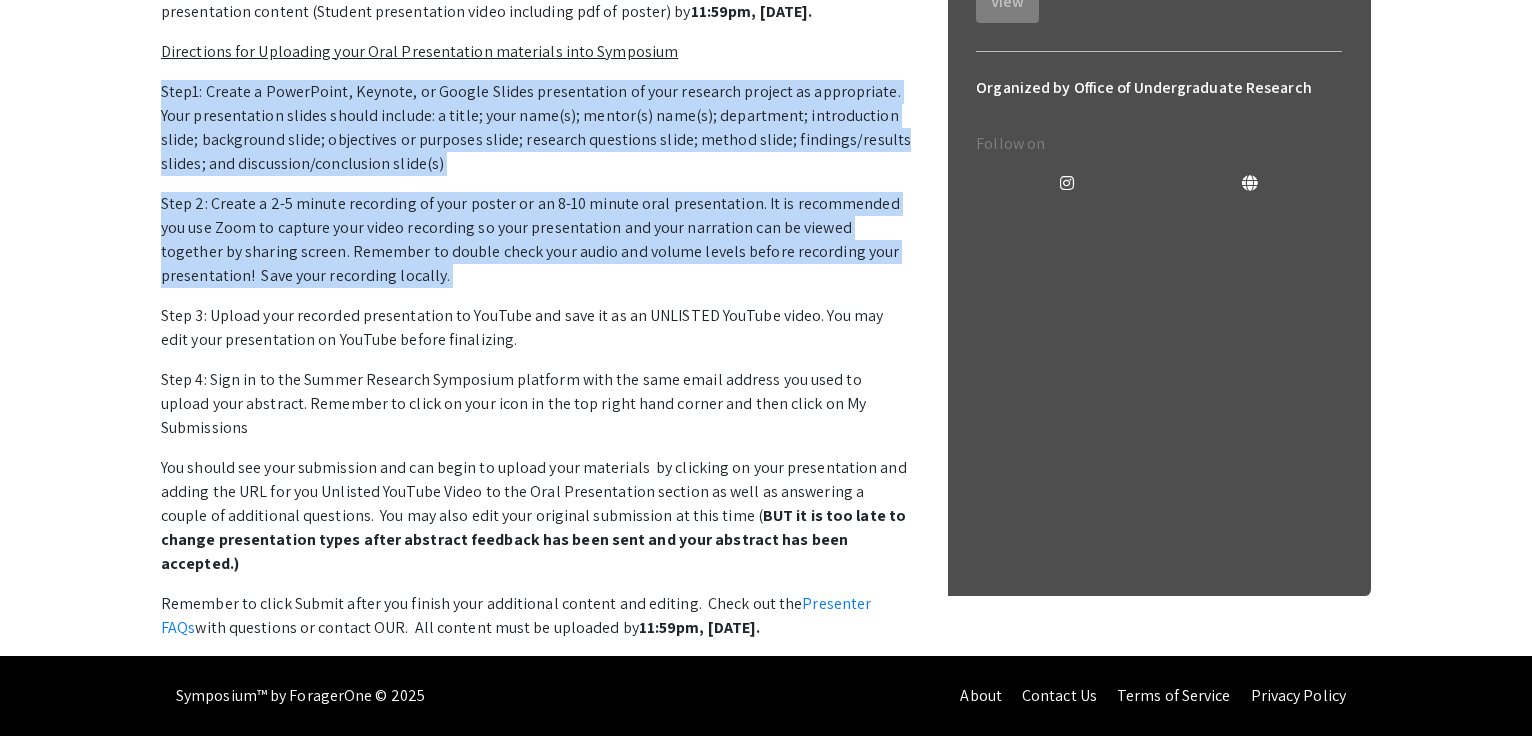 drag, startPoint x: 442, startPoint y: 123, endPoint x: 397, endPoint y: 322, distance: 204.0245 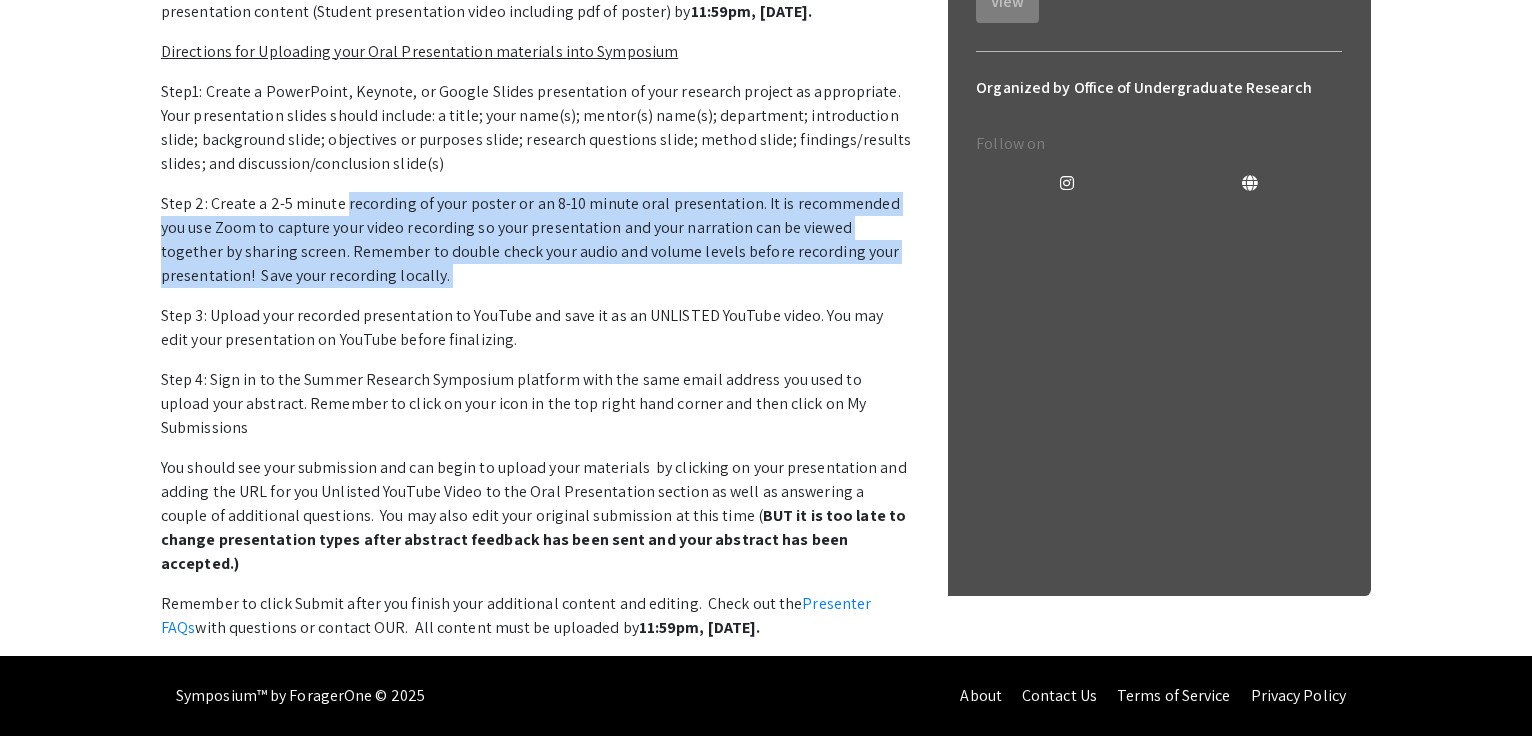 drag, startPoint x: 397, startPoint y: 322, endPoint x: 398, endPoint y: 252, distance: 70.00714 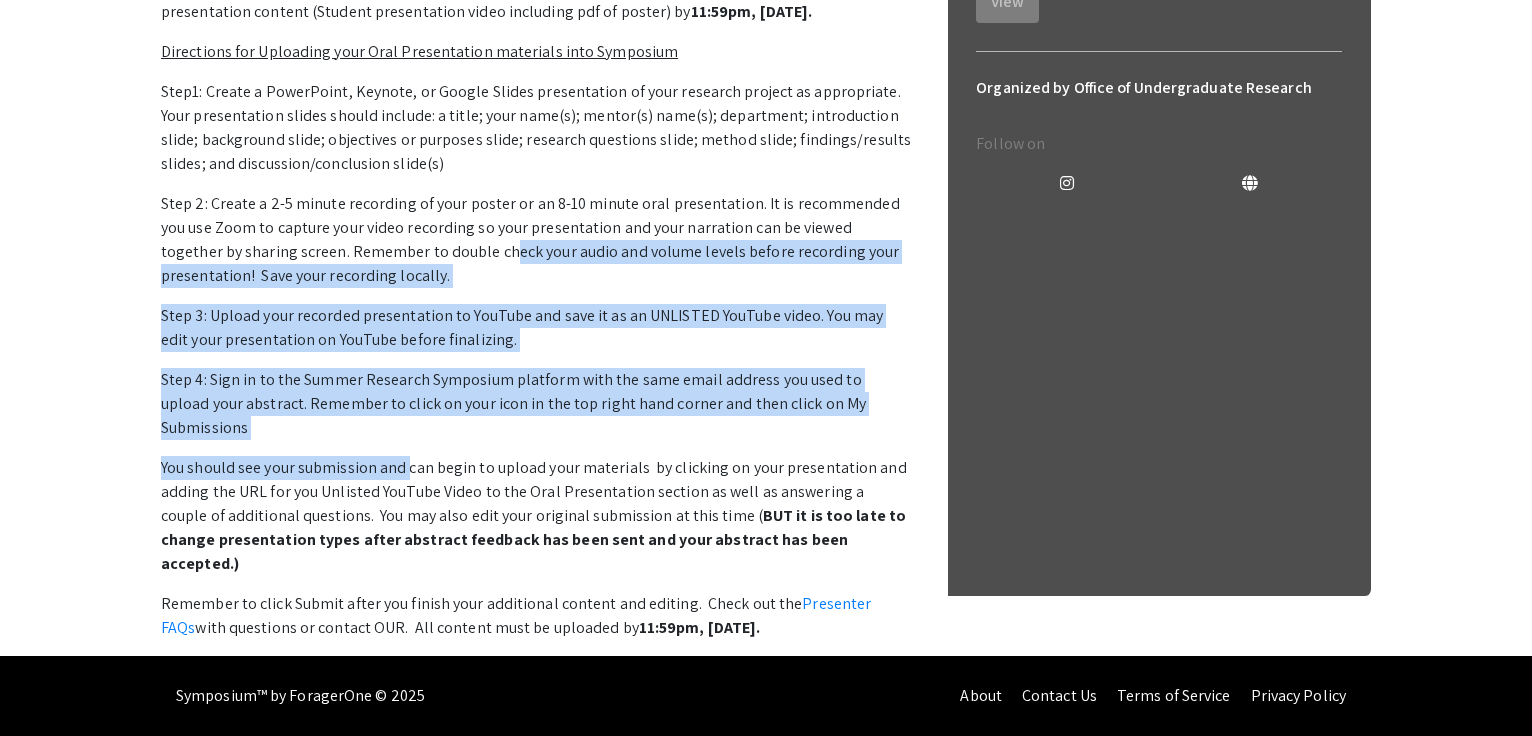 drag, startPoint x: 429, startPoint y: 296, endPoint x: 406, endPoint y: 488, distance: 193.3727 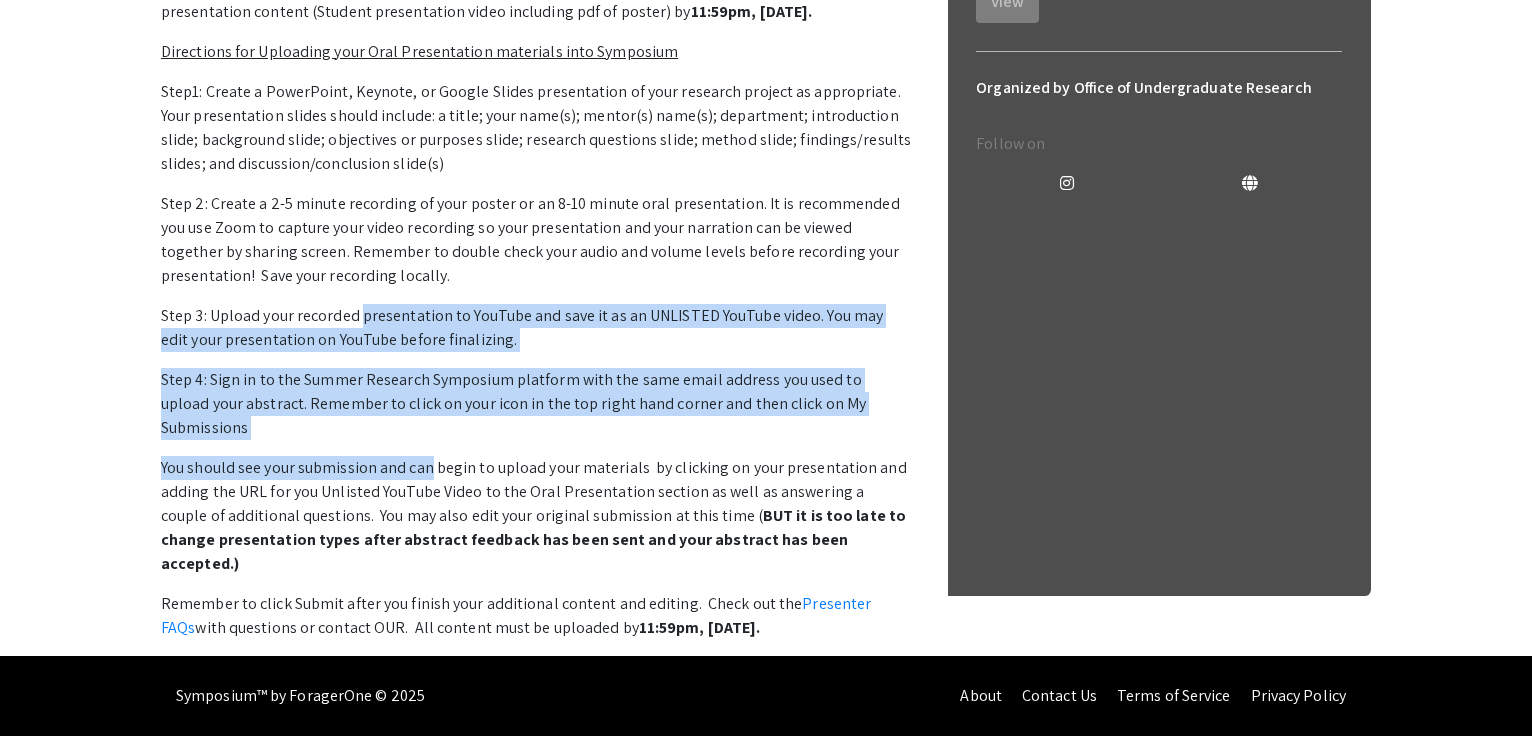 drag, startPoint x: 406, startPoint y: 488, endPoint x: 419, endPoint y: 361, distance: 127.66362 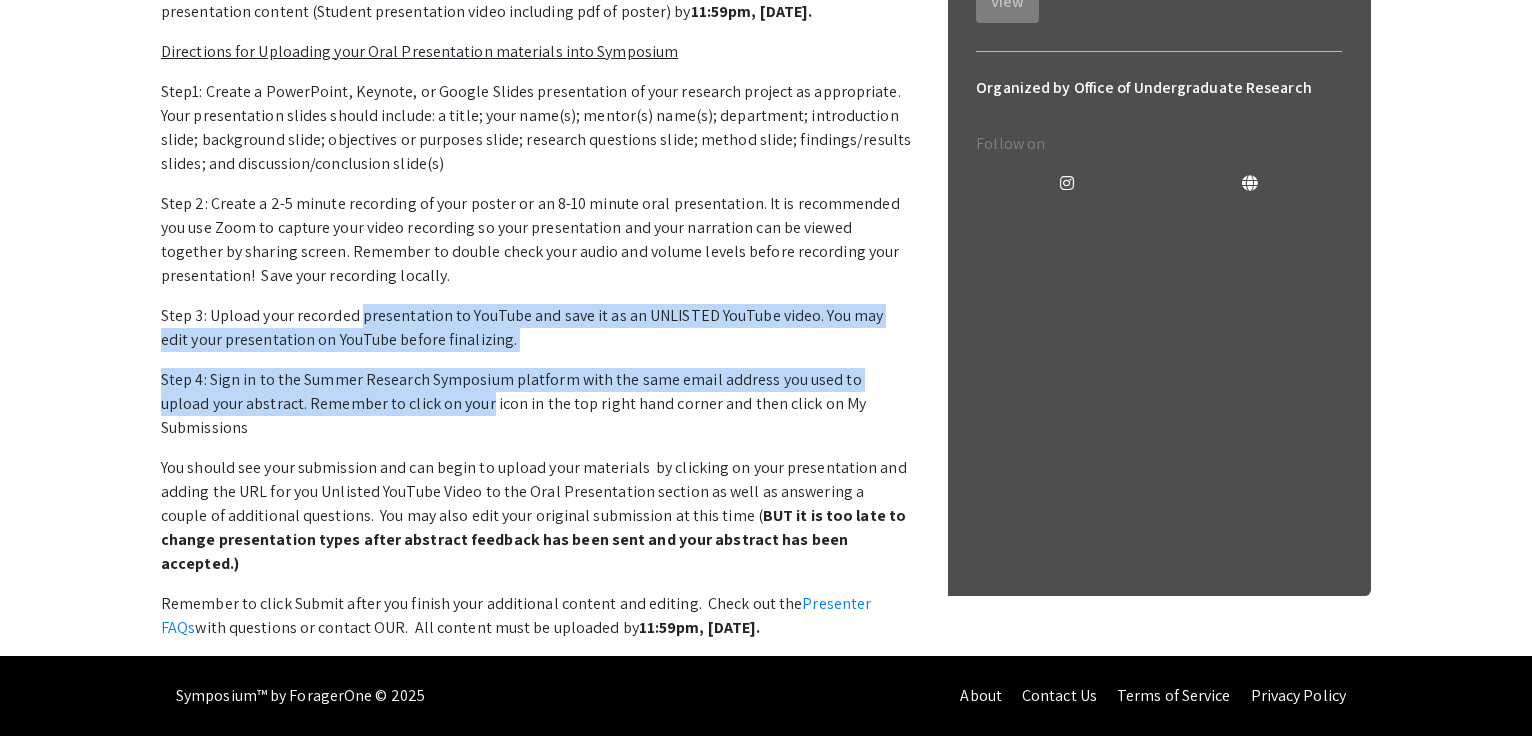 drag, startPoint x: 419, startPoint y: 361, endPoint x: 409, endPoint y: 459, distance: 98.50888 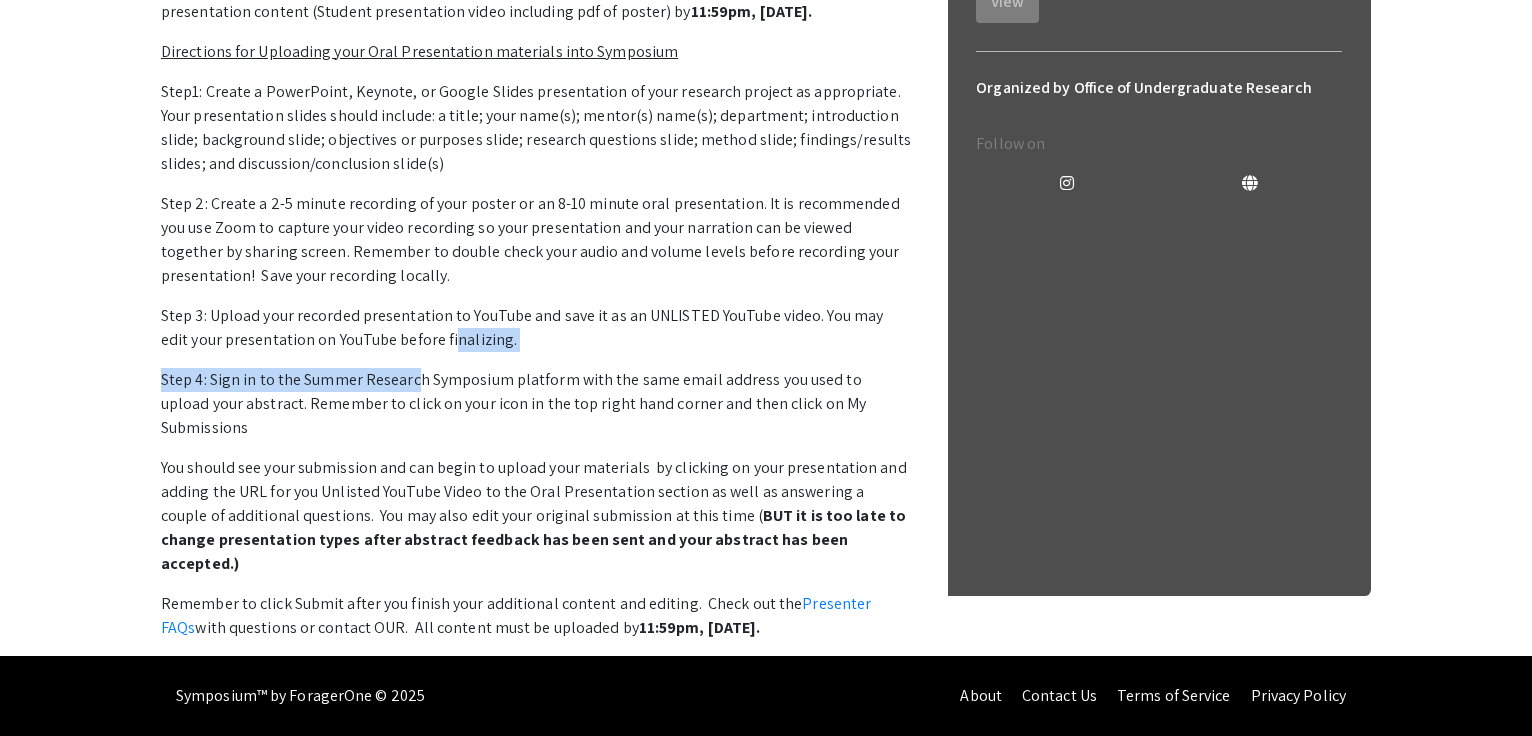 click on "We welcome all UNC Charlotte summer Scholars to submit a proposal to present their original inquiry. Students may share their inquiry projects through a poster presentation, an oral presentation, or propose a discipline appropriate presentation by contacting [PERSON_NAME].
Important Dates:
Student abstracts (see next tab) due here by  11:59pm, [DATE]  using the  submission link .
All presenters must also register for Symposium using the registration link to the right.
After receiving feedback and/or the notification of acceptance, students will need to upload their digital presentation content (Student presentation video including pdf of poster) by  11:59pm, [DATE].    Directions for Uploading your  Oral Presentation materials into Symposium Step 3: Upload your recorded presentation to YouTube and save it as an UNLISTED YouTube video. You may edit your presentation on YouTube before finalizing.   Presenter FAQs 11:59pm, [DATE]." at bounding box center [536, 204] 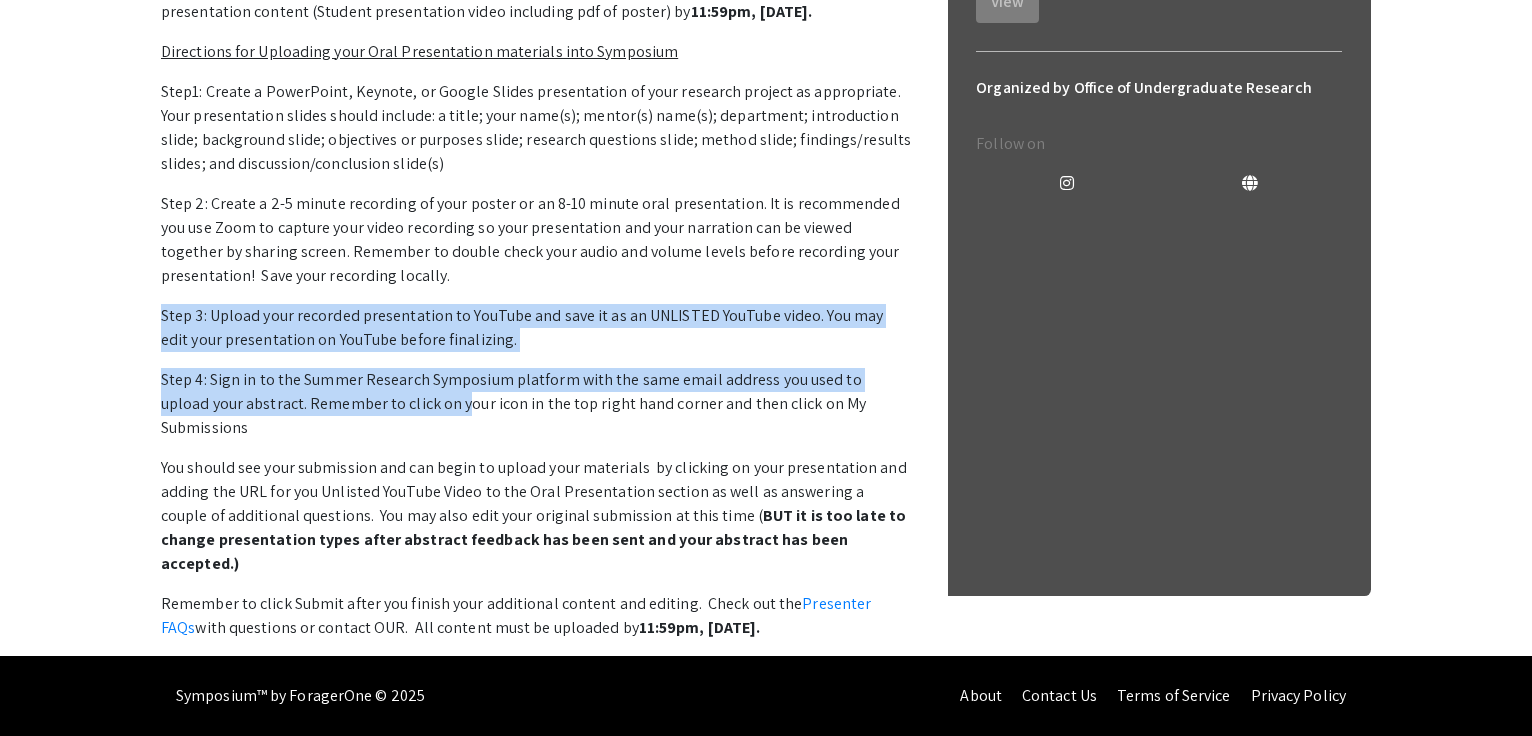 drag, startPoint x: 424, startPoint y: 342, endPoint x: 414, endPoint y: 454, distance: 112.44554 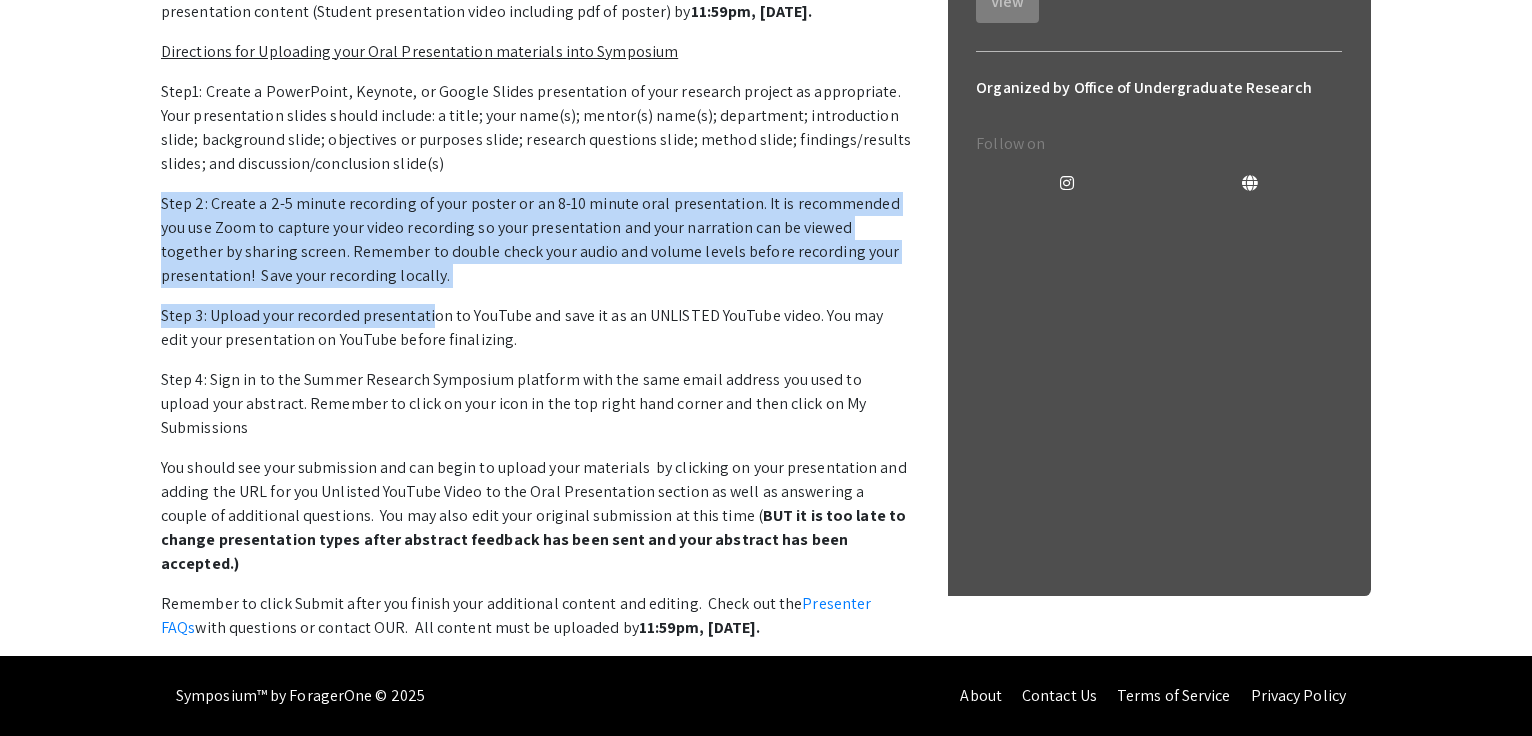 drag, startPoint x: 440, startPoint y: 237, endPoint x: 432, endPoint y: 363, distance: 126.253716 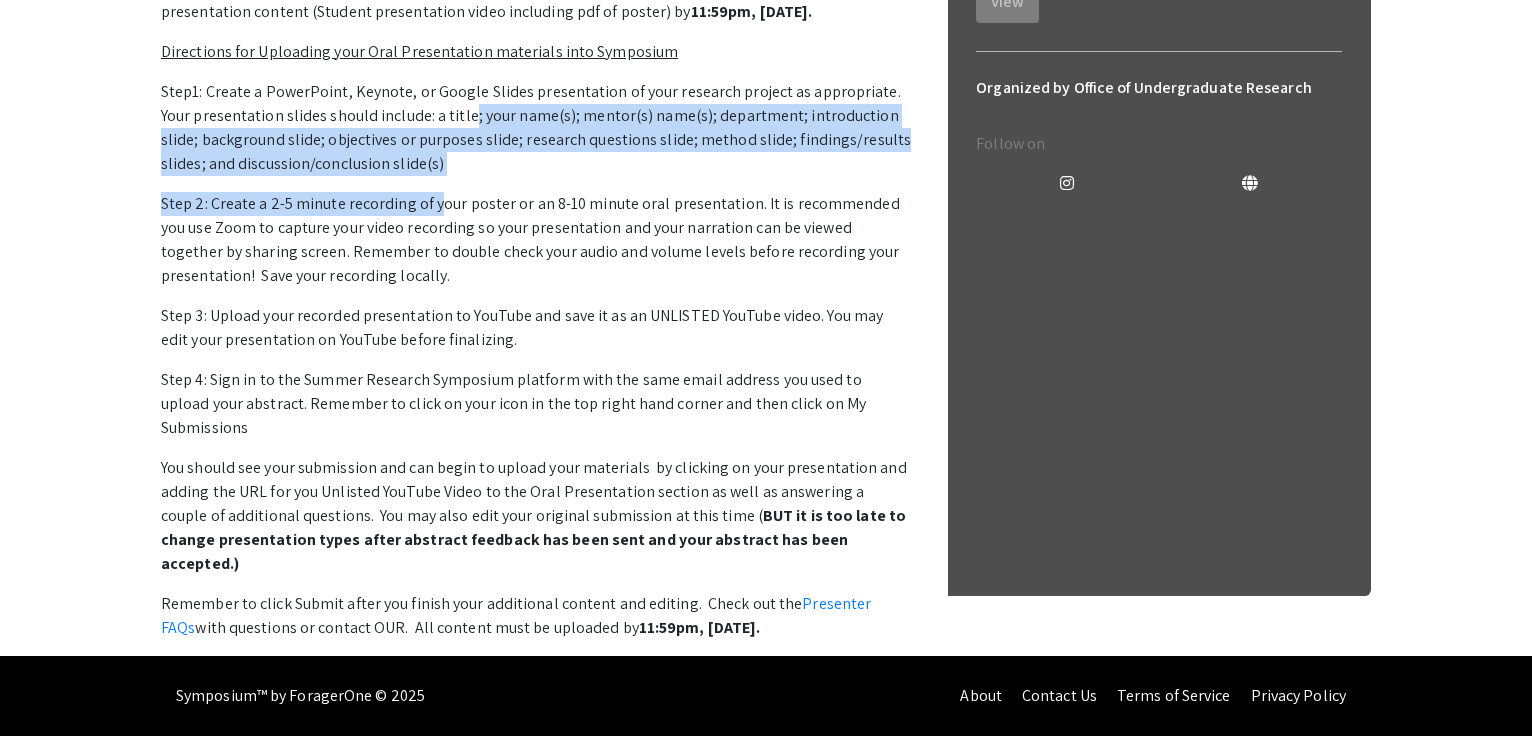 drag, startPoint x: 436, startPoint y: 251, endPoint x: 433, endPoint y: 161, distance: 90.04999 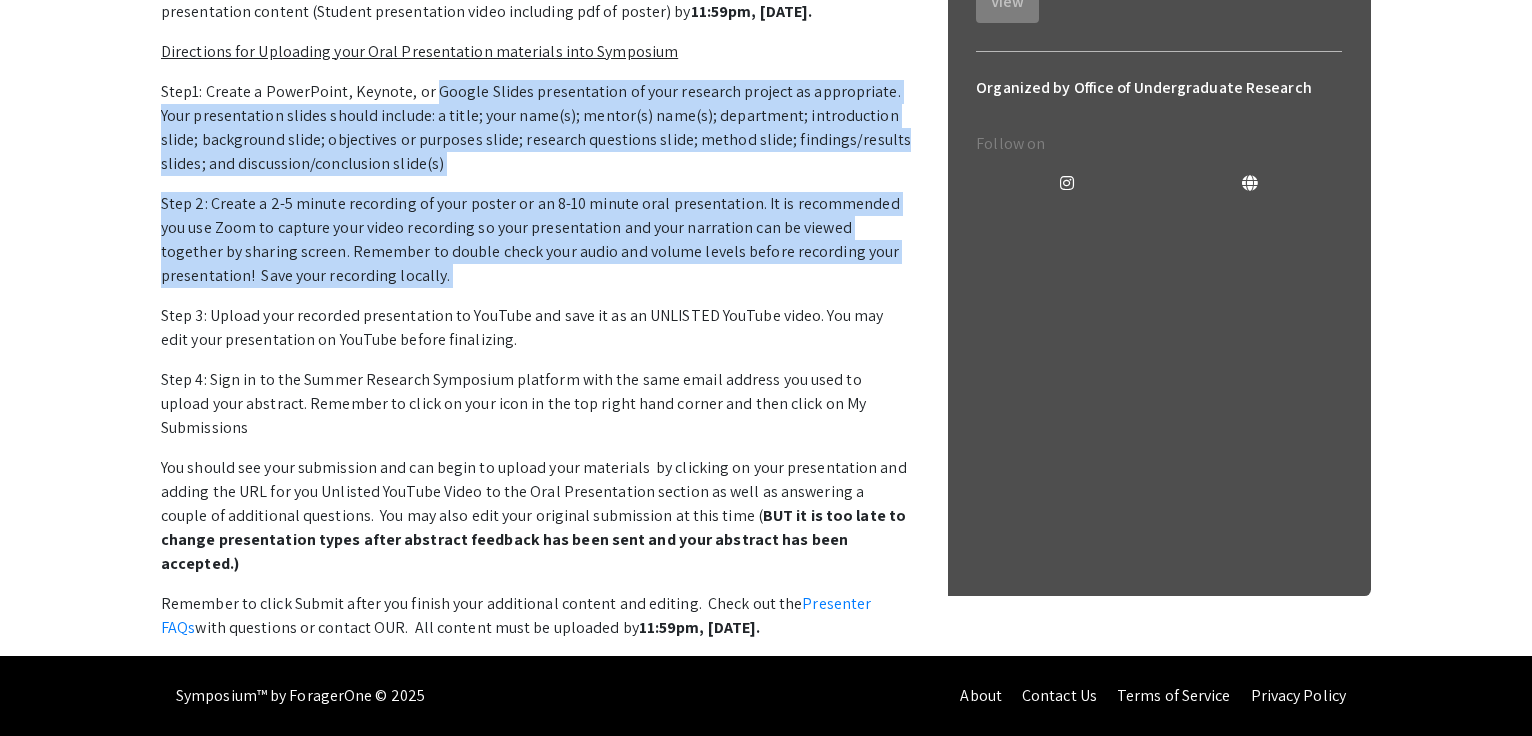 drag, startPoint x: 428, startPoint y: 135, endPoint x: 413, endPoint y: 337, distance: 202.55617 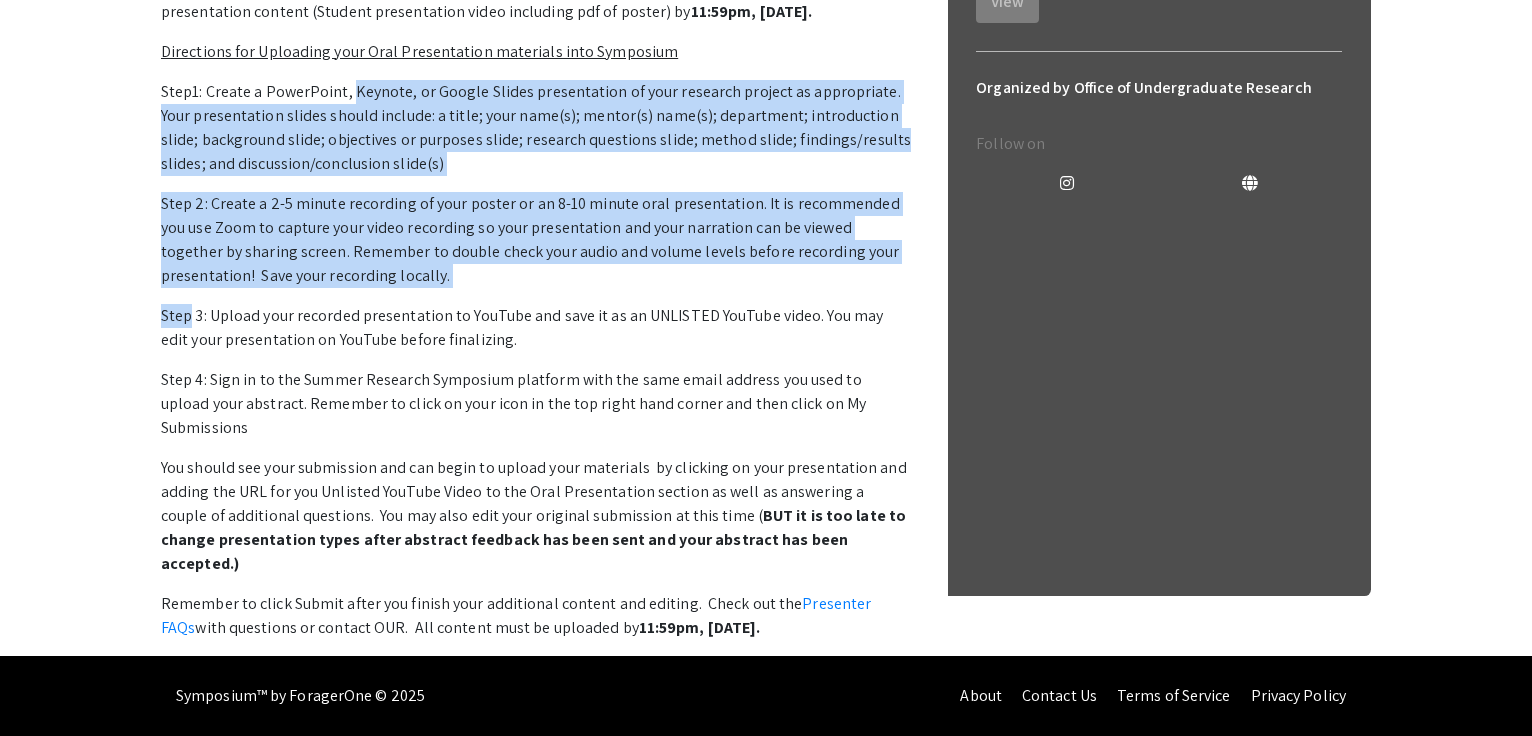 drag, startPoint x: 413, startPoint y: 337, endPoint x: 398, endPoint y: 146, distance: 191.5881 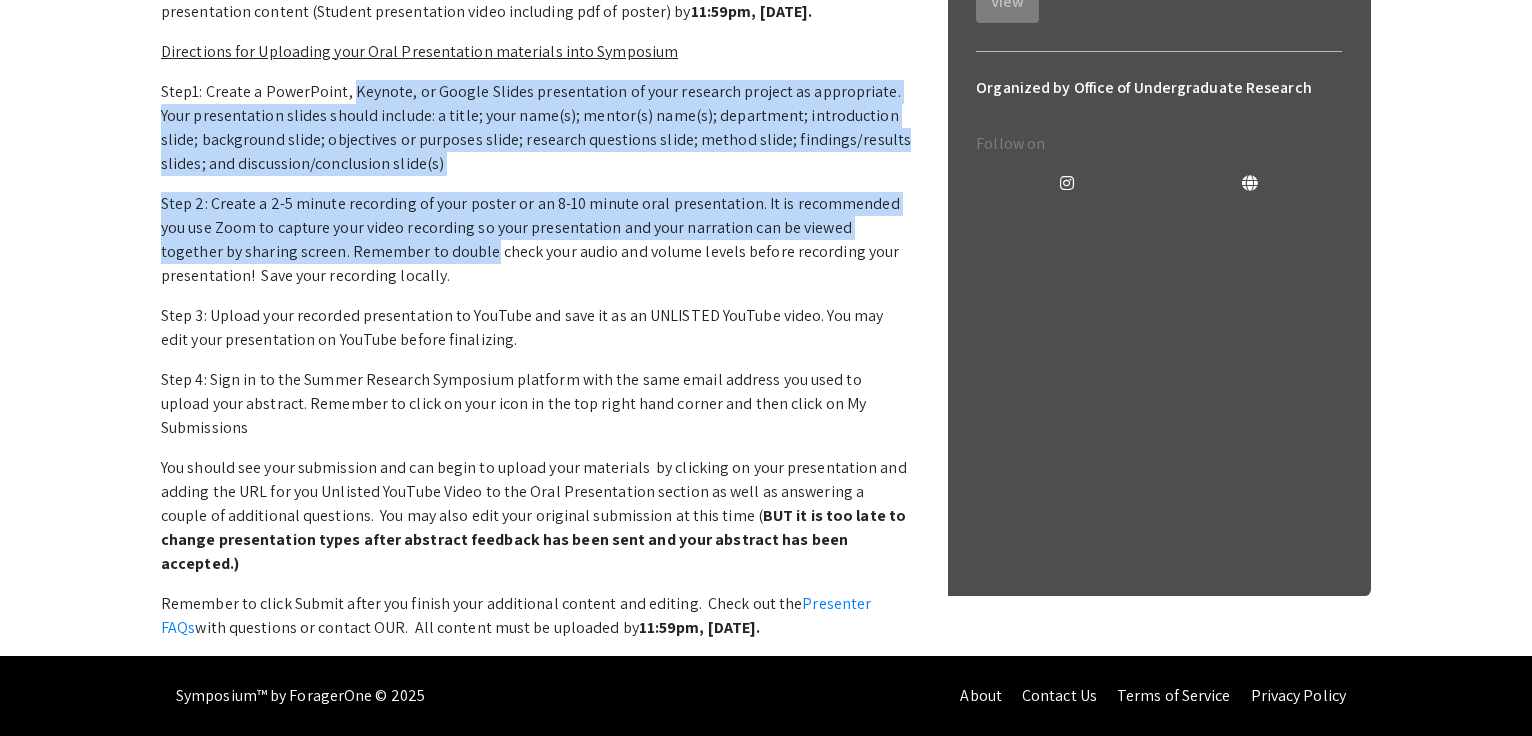 drag, startPoint x: 398, startPoint y: 146, endPoint x: 380, endPoint y: 300, distance: 155.04839 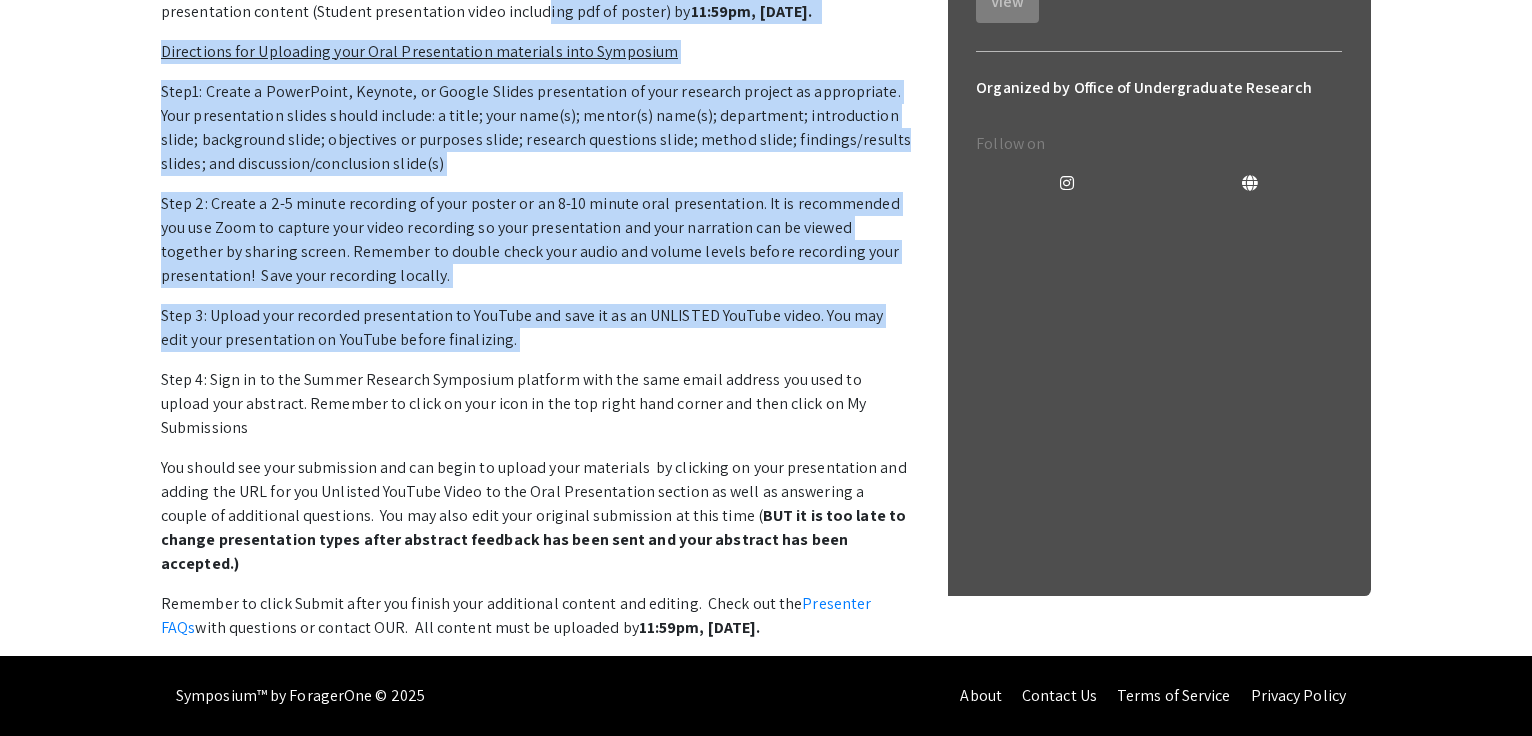 drag, startPoint x: 499, startPoint y: 71, endPoint x: 409, endPoint y: 413, distance: 353.6439 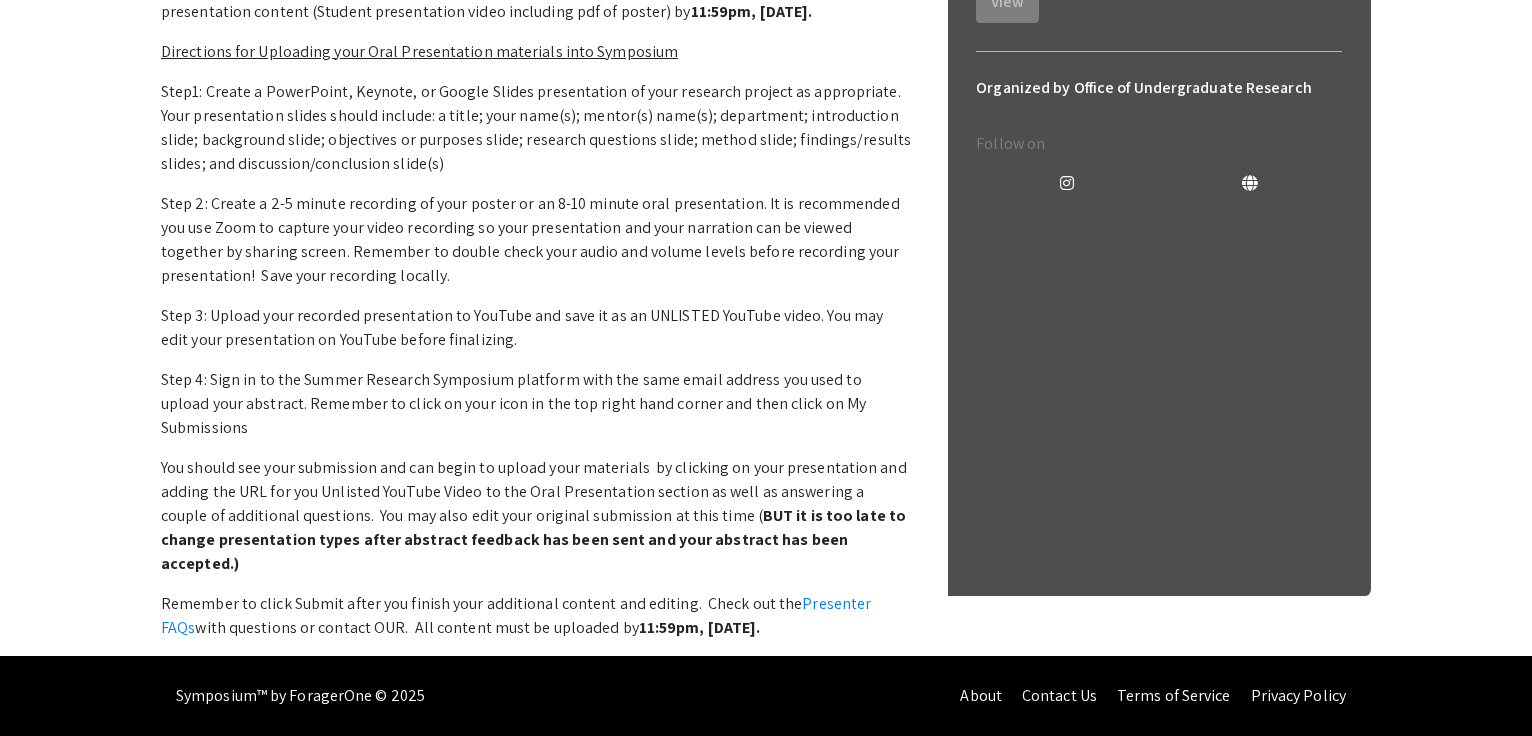 scroll, scrollTop: 595, scrollLeft: 0, axis: vertical 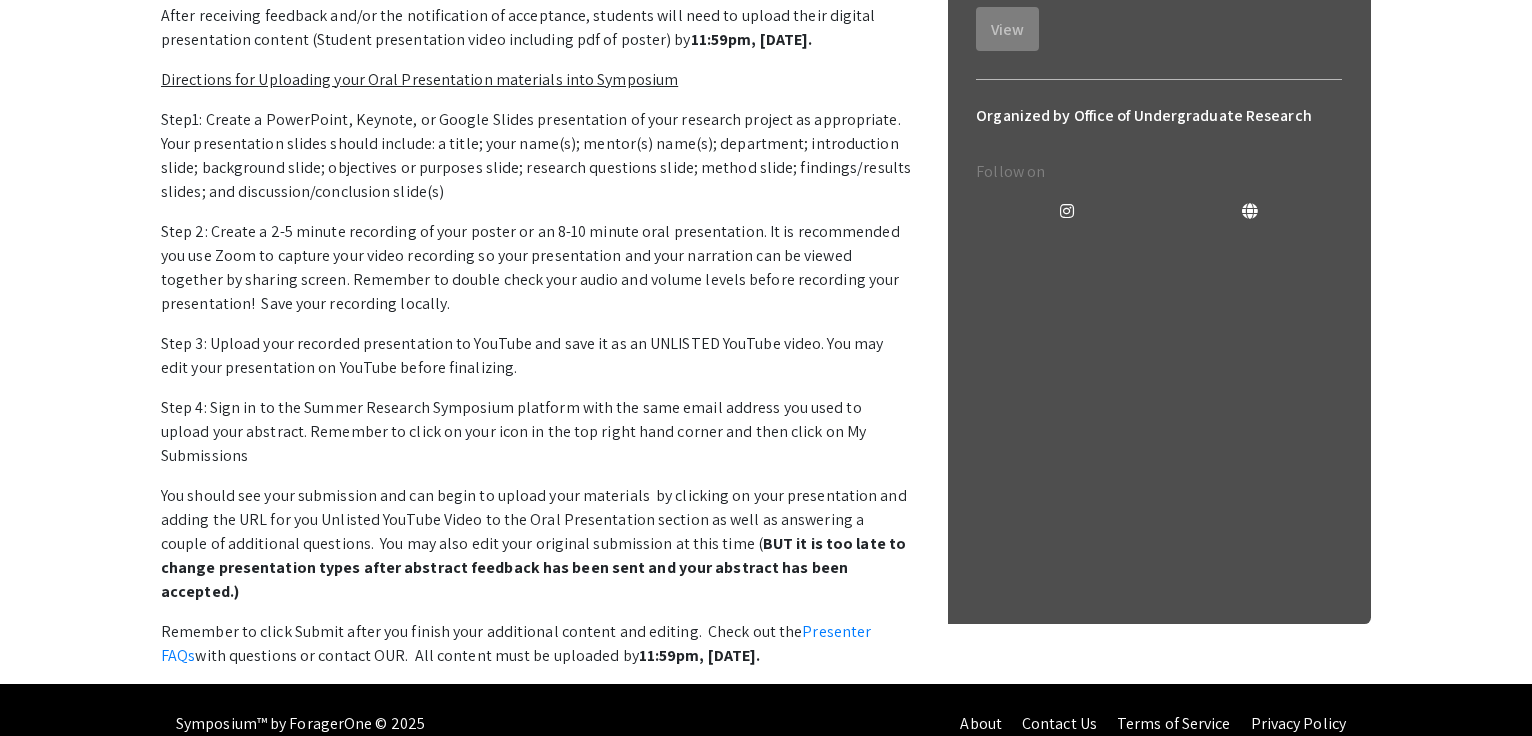 drag, startPoint x: 216, startPoint y: 230, endPoint x: 202, endPoint y: 369, distance: 139.70326 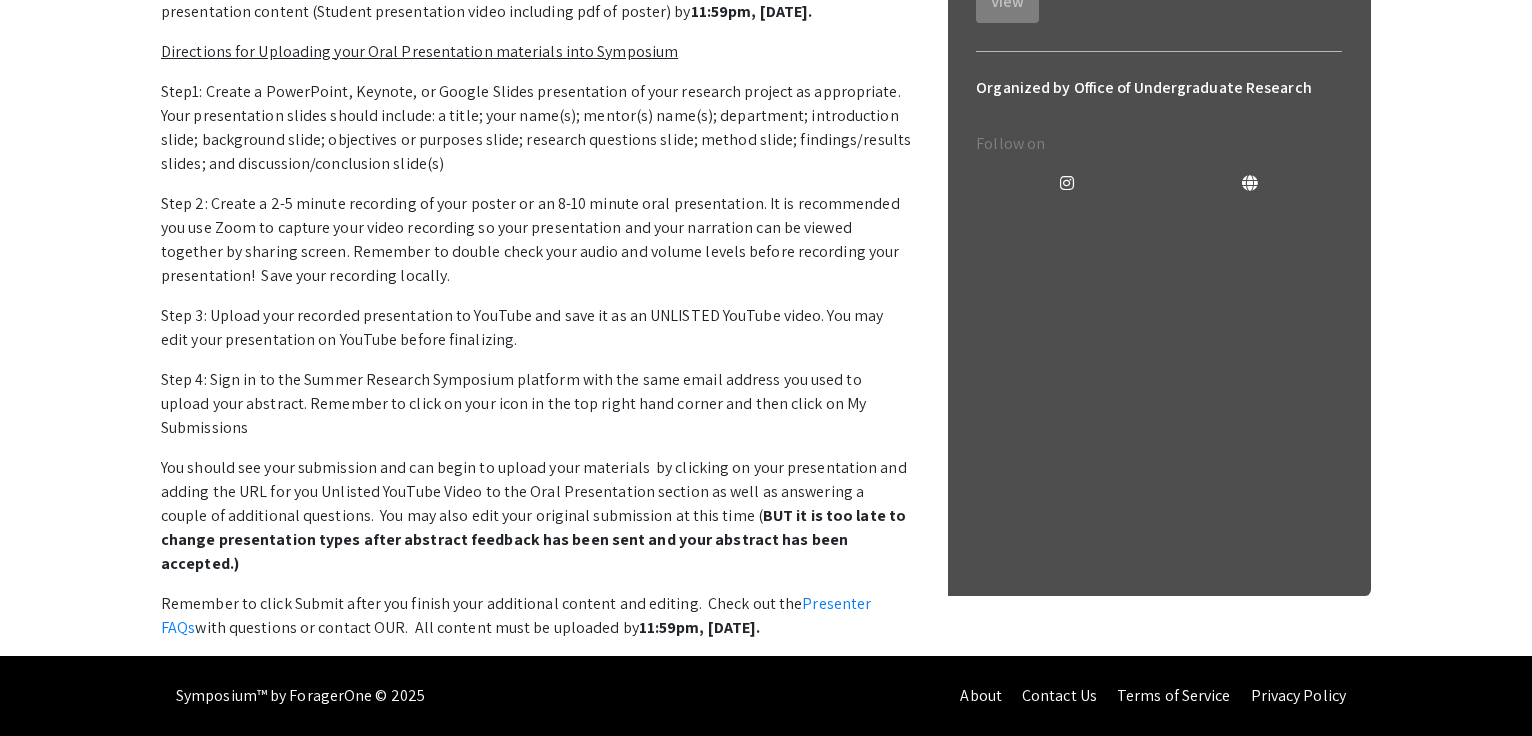 scroll, scrollTop: 1006, scrollLeft: 0, axis: vertical 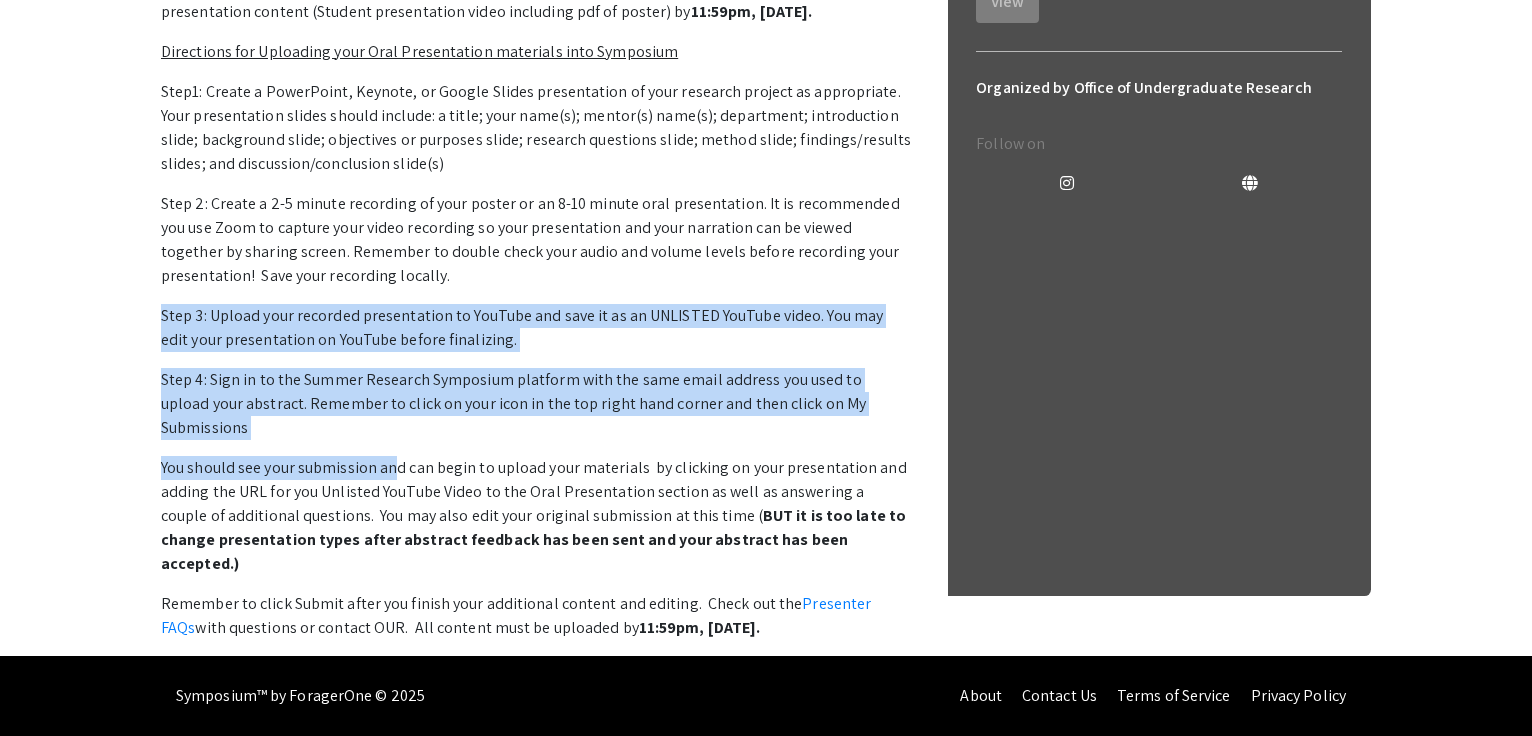 drag, startPoint x: 441, startPoint y: 346, endPoint x: 392, endPoint y: 490, distance: 152.10852 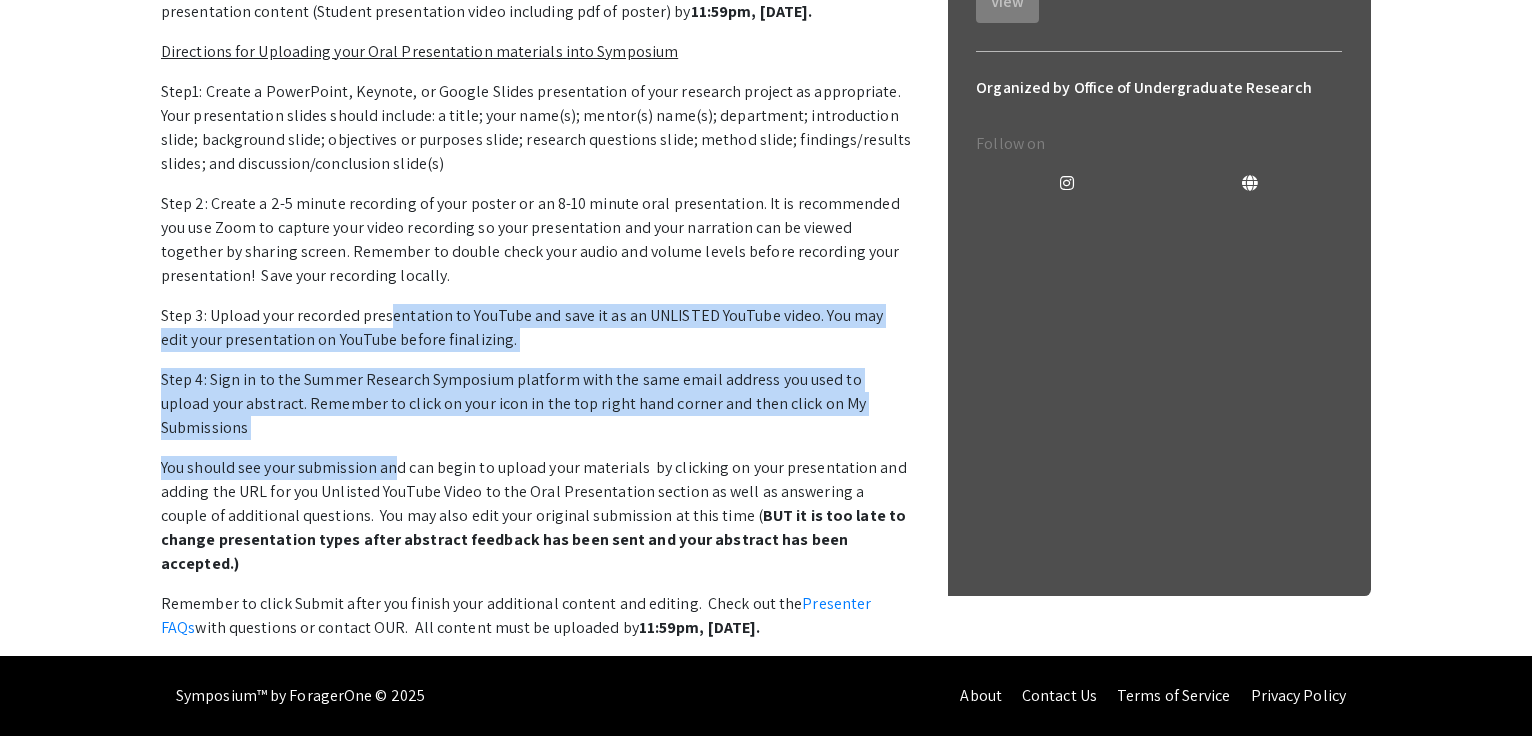 drag, startPoint x: 392, startPoint y: 490, endPoint x: 390, endPoint y: 372, distance: 118.016945 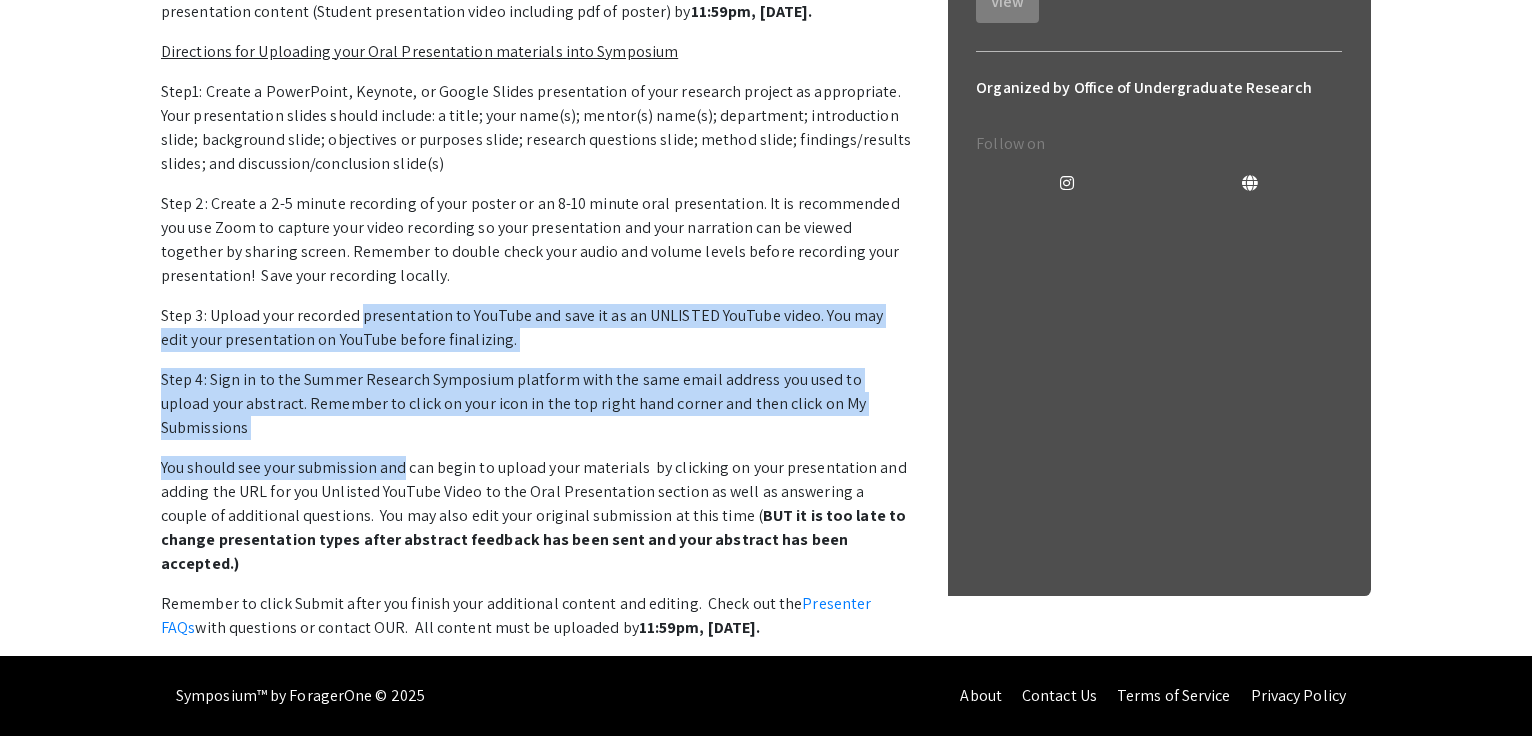 drag, startPoint x: 390, startPoint y: 372, endPoint x: 377, endPoint y: 487, distance: 115.73245 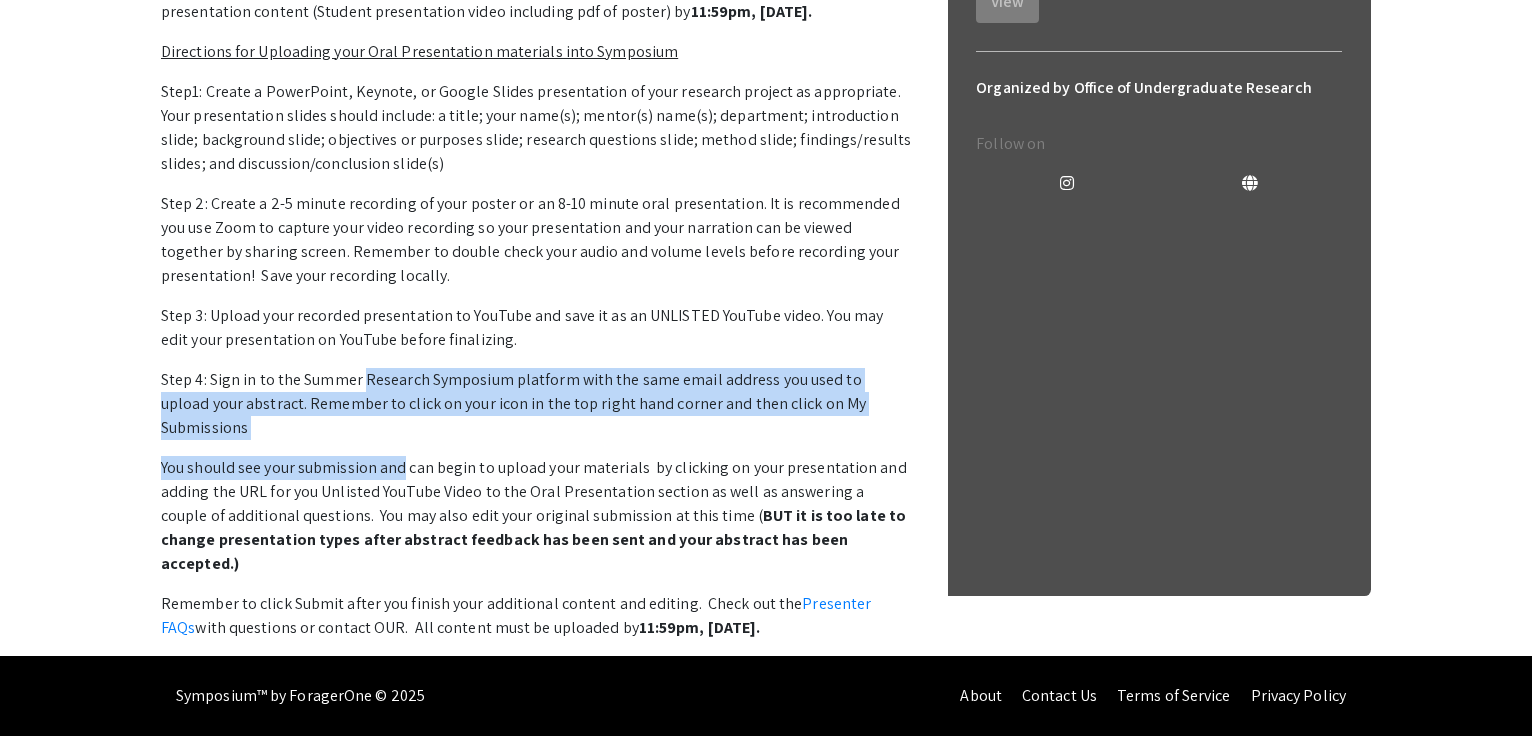 drag, startPoint x: 377, startPoint y: 487, endPoint x: 385, endPoint y: 424, distance: 63.505905 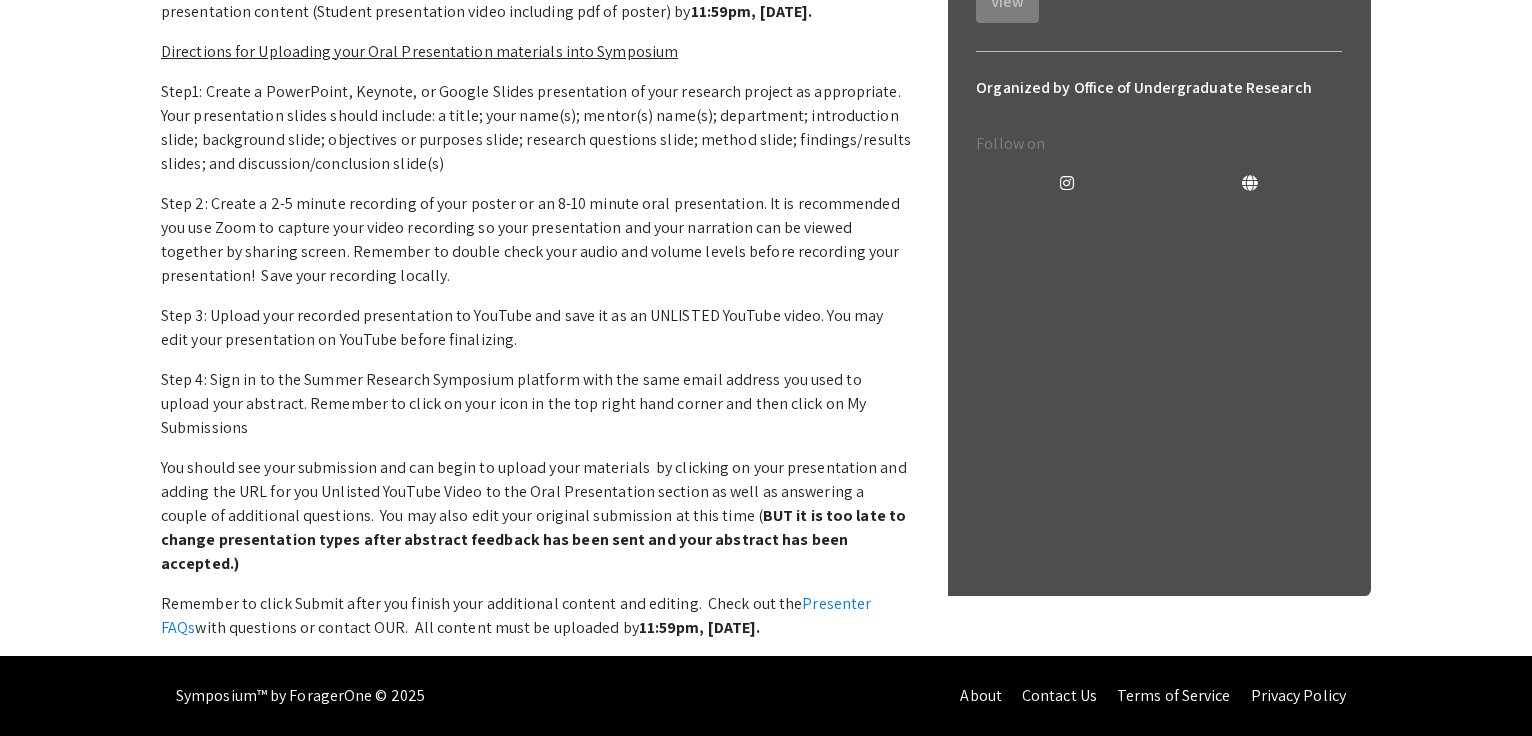 scroll, scrollTop: 0, scrollLeft: 0, axis: both 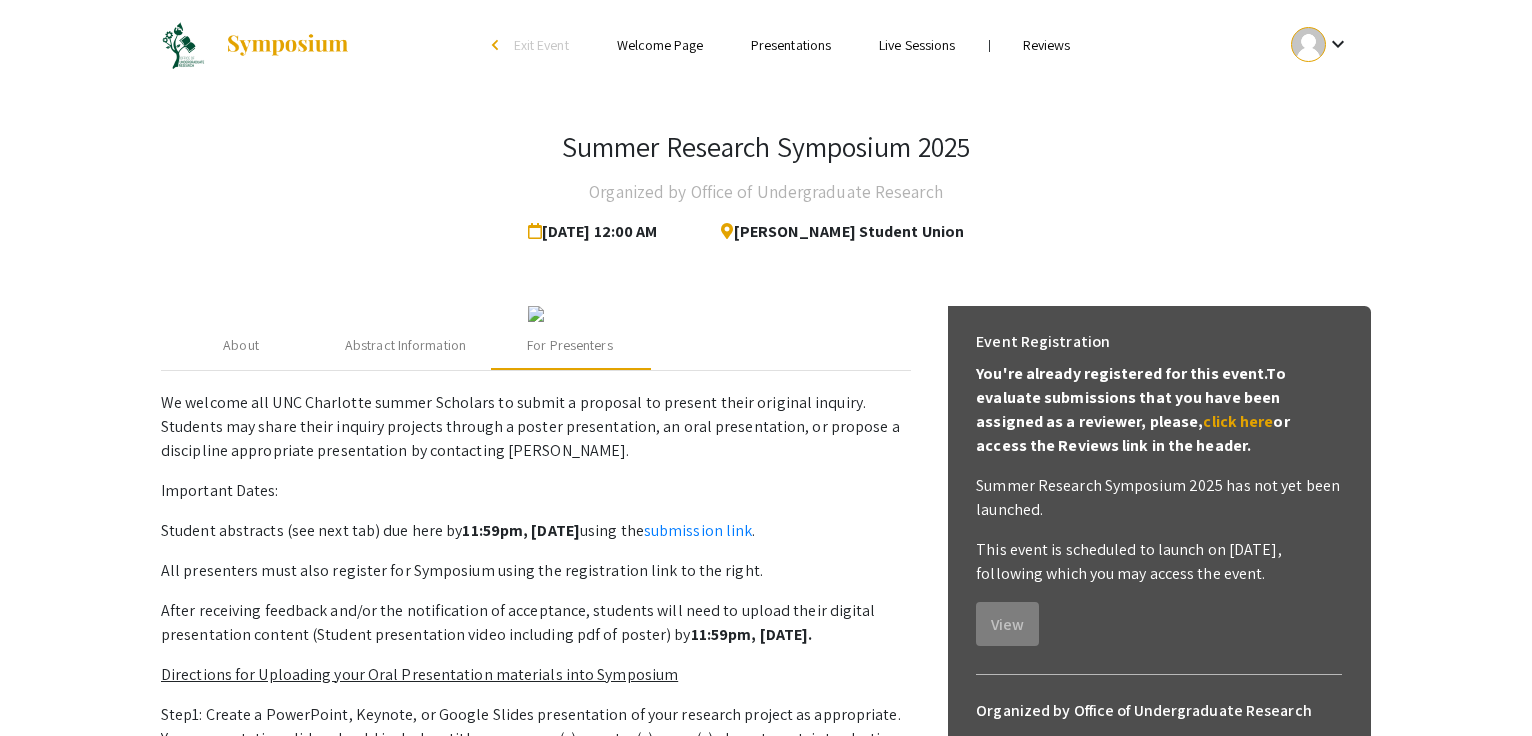 click at bounding box center (1308, 44) 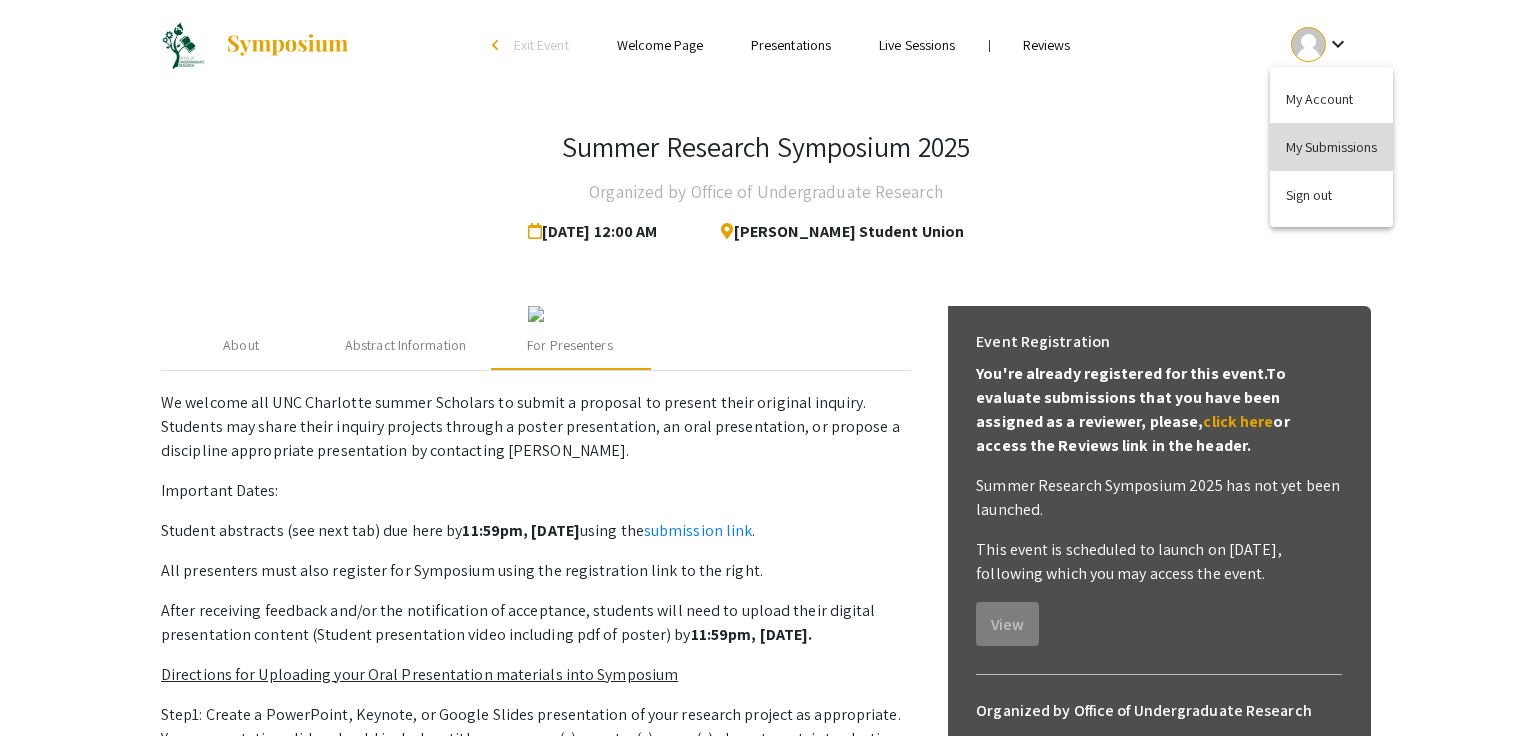 click on "My Submissions" at bounding box center [1331, 147] 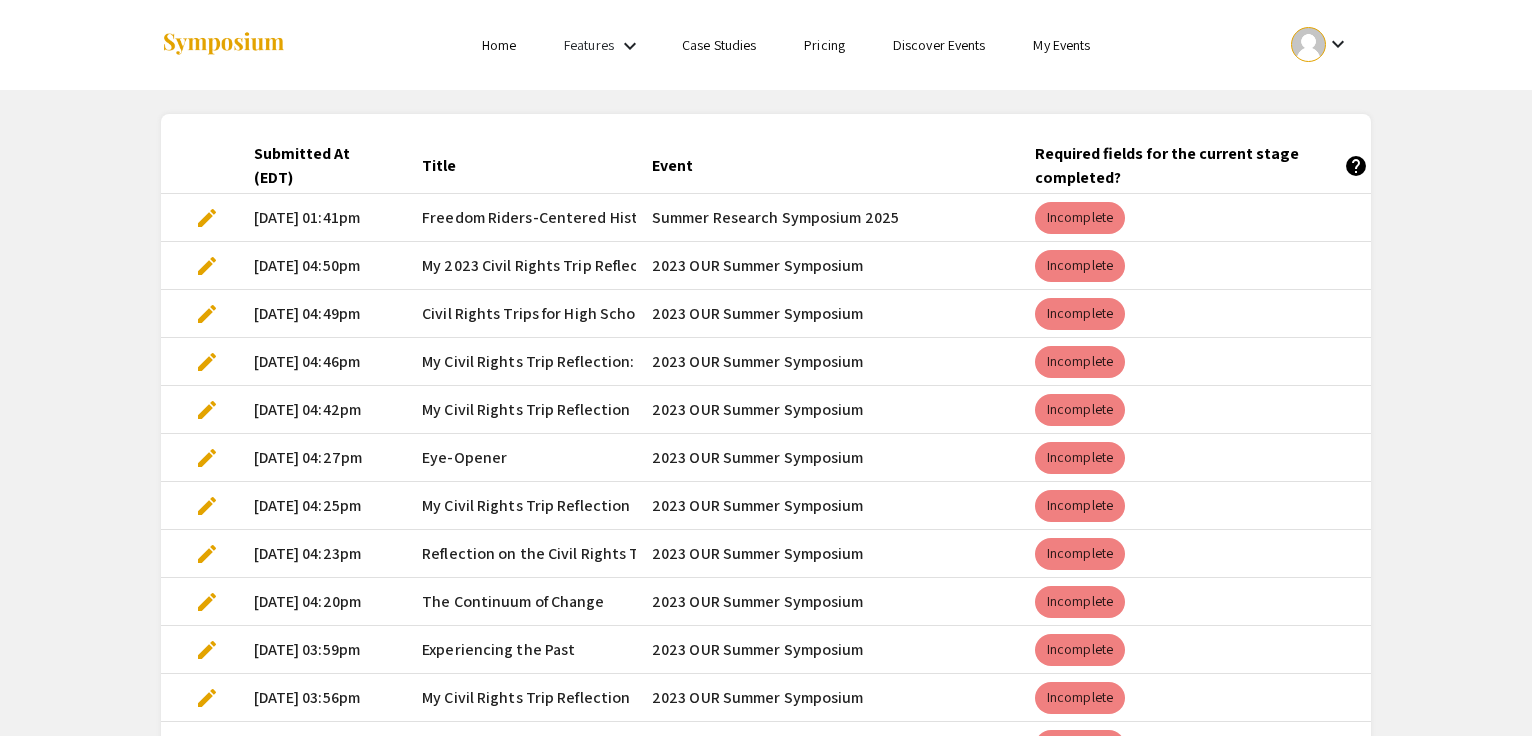 click on "Freedom Riders-Centered Historical Field Trip:  [DATE]-[DATE]" at bounding box center [636, 218] 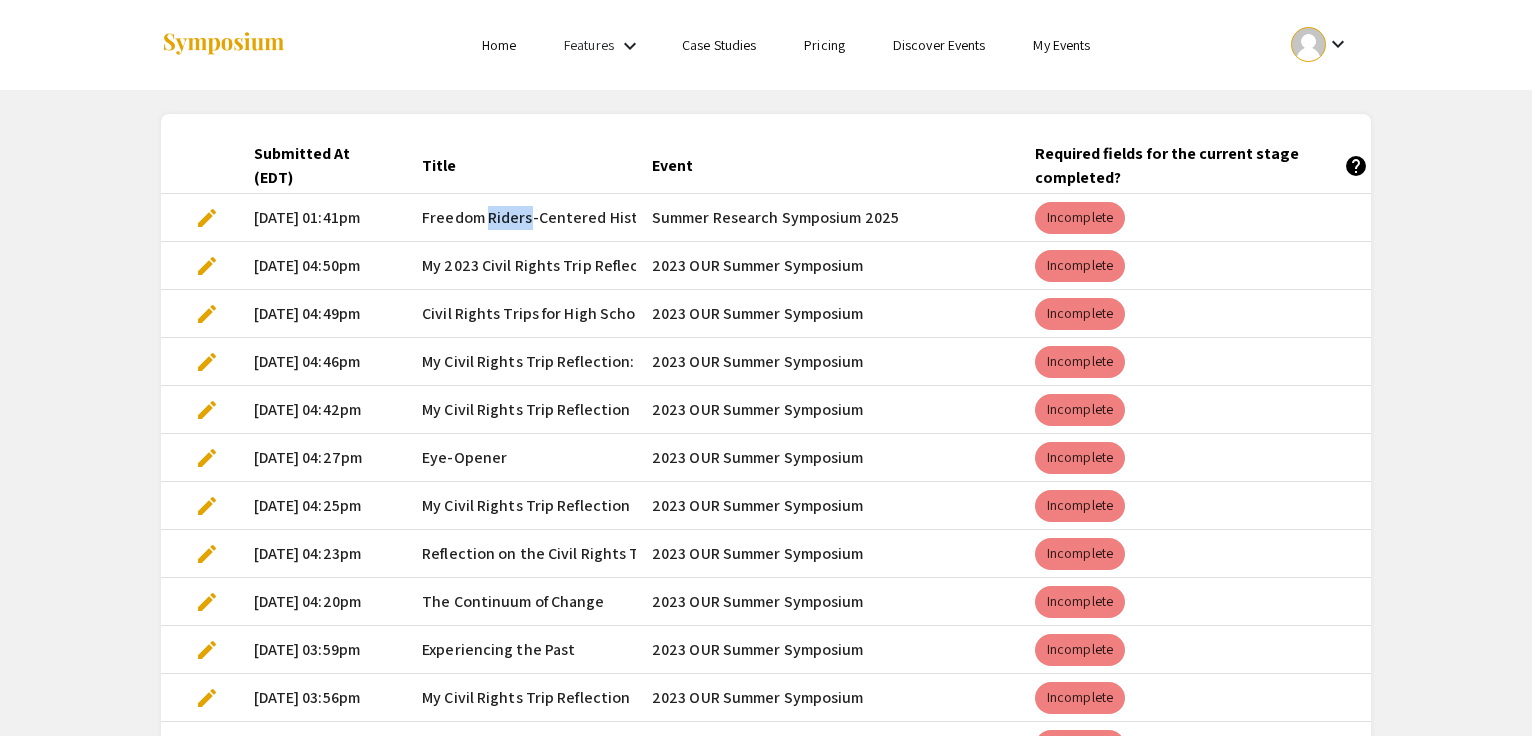 click on "Freedom Riders-Centered Historical Field Trip:  [DATE]-[DATE]" at bounding box center [636, 218] 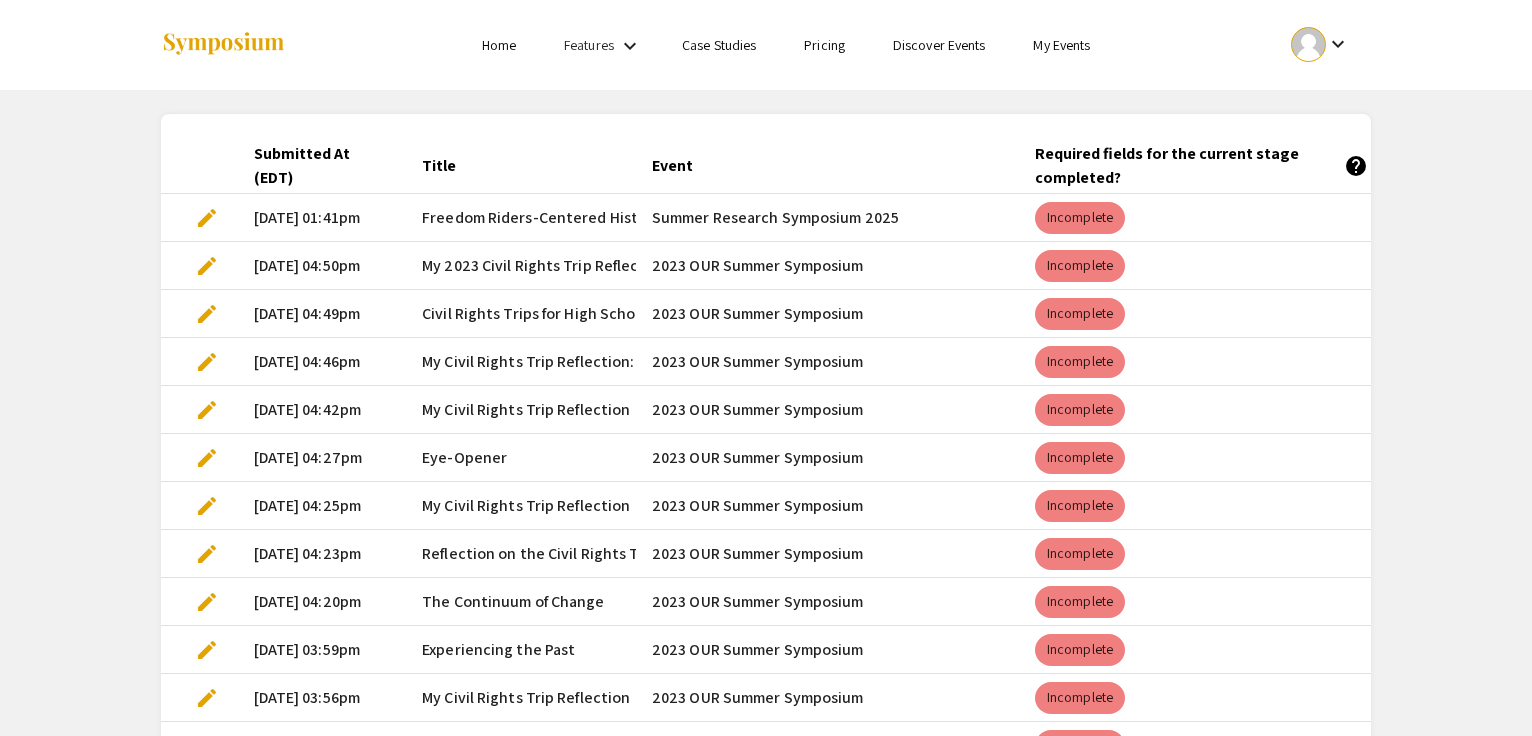 click on "[DATE] 01:41pm" at bounding box center (322, 218) 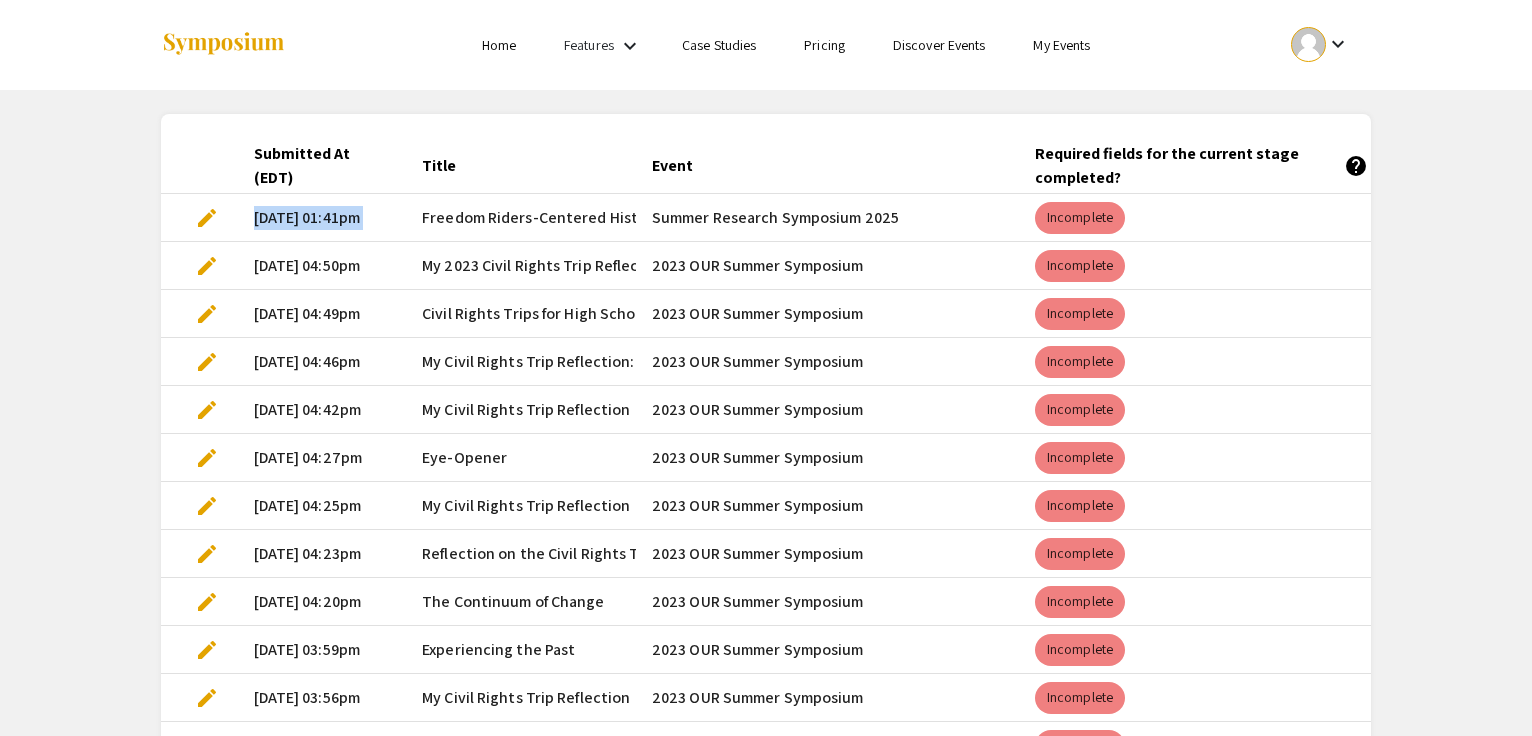 click on "[DATE] 01:41pm" at bounding box center [322, 218] 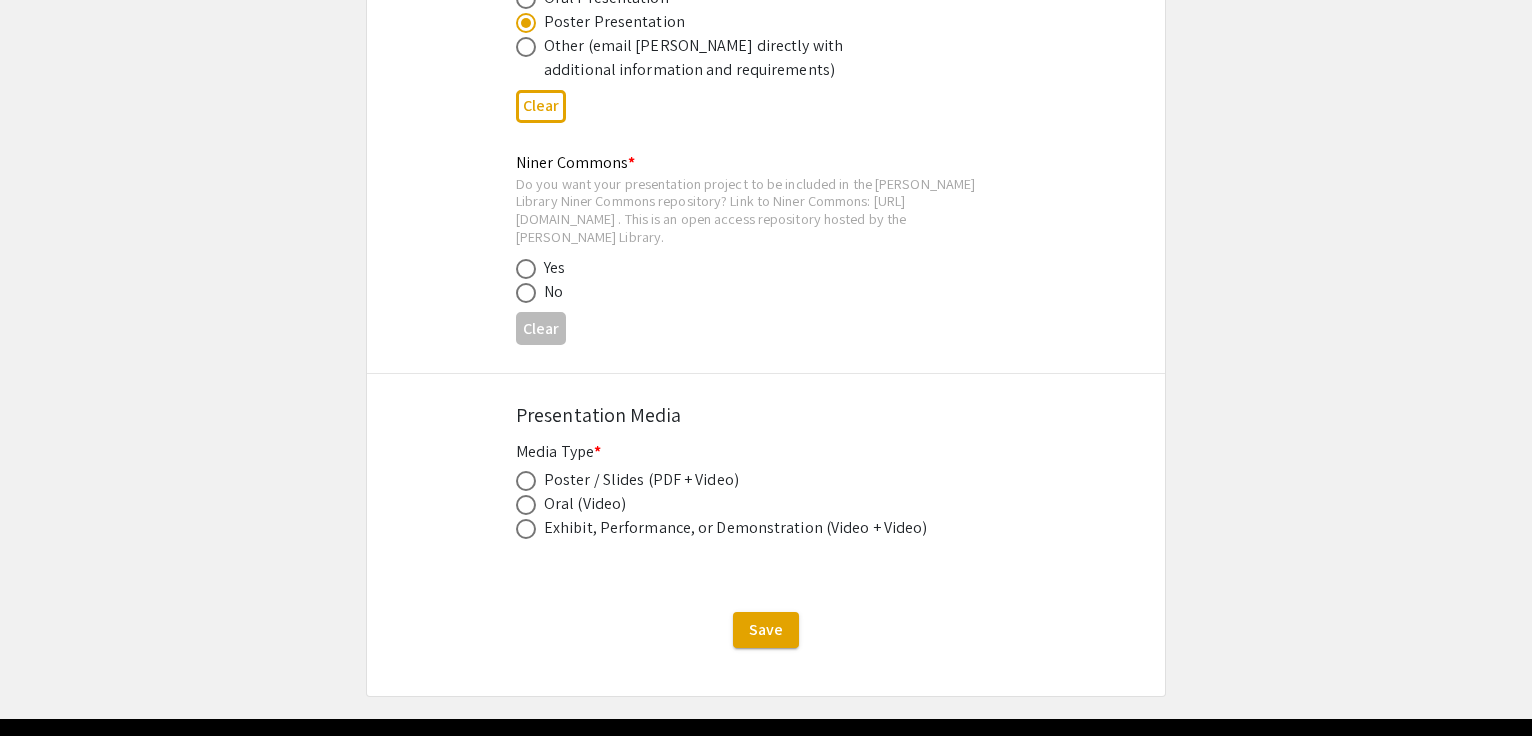 scroll, scrollTop: 3310, scrollLeft: 0, axis: vertical 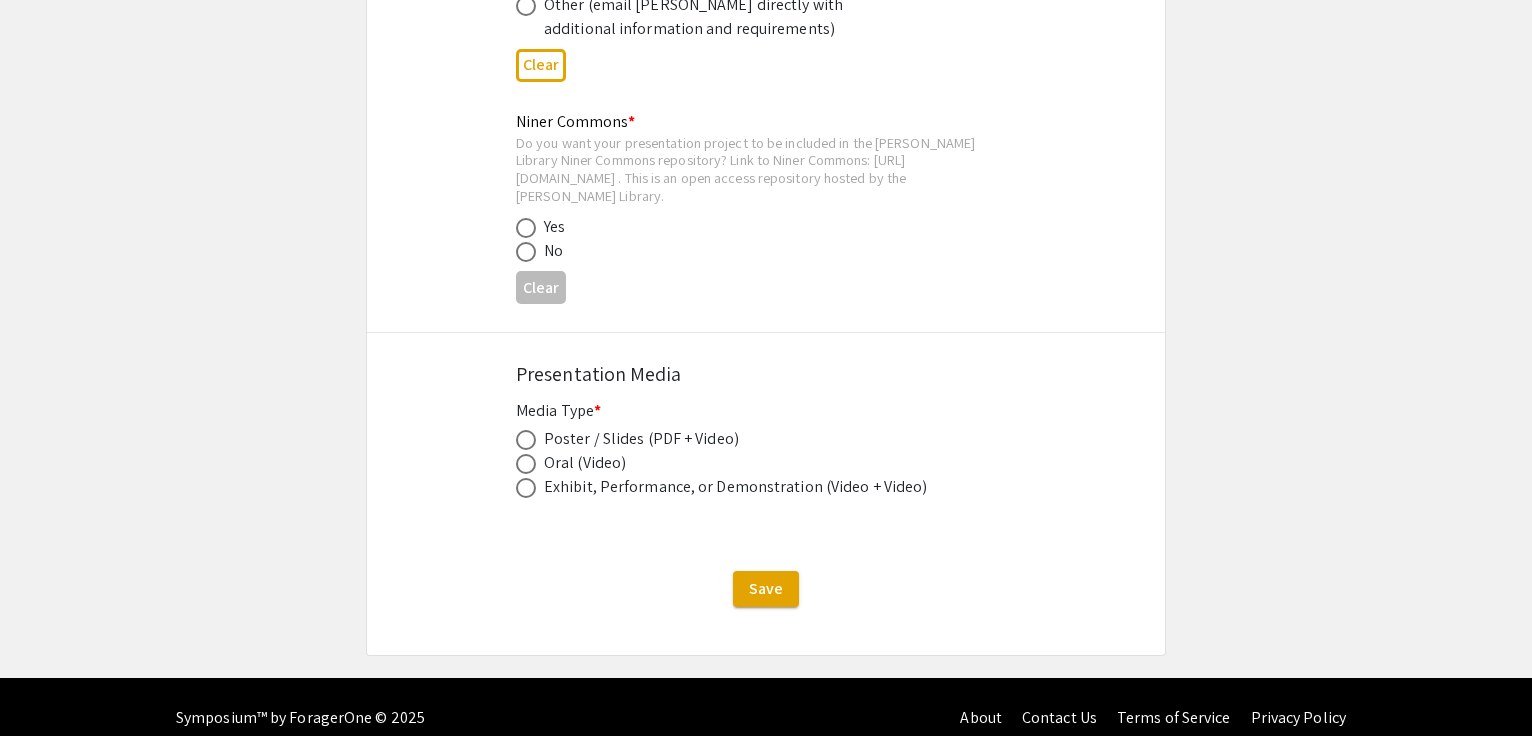 click on "Poster / Slides (PDF + Video)" 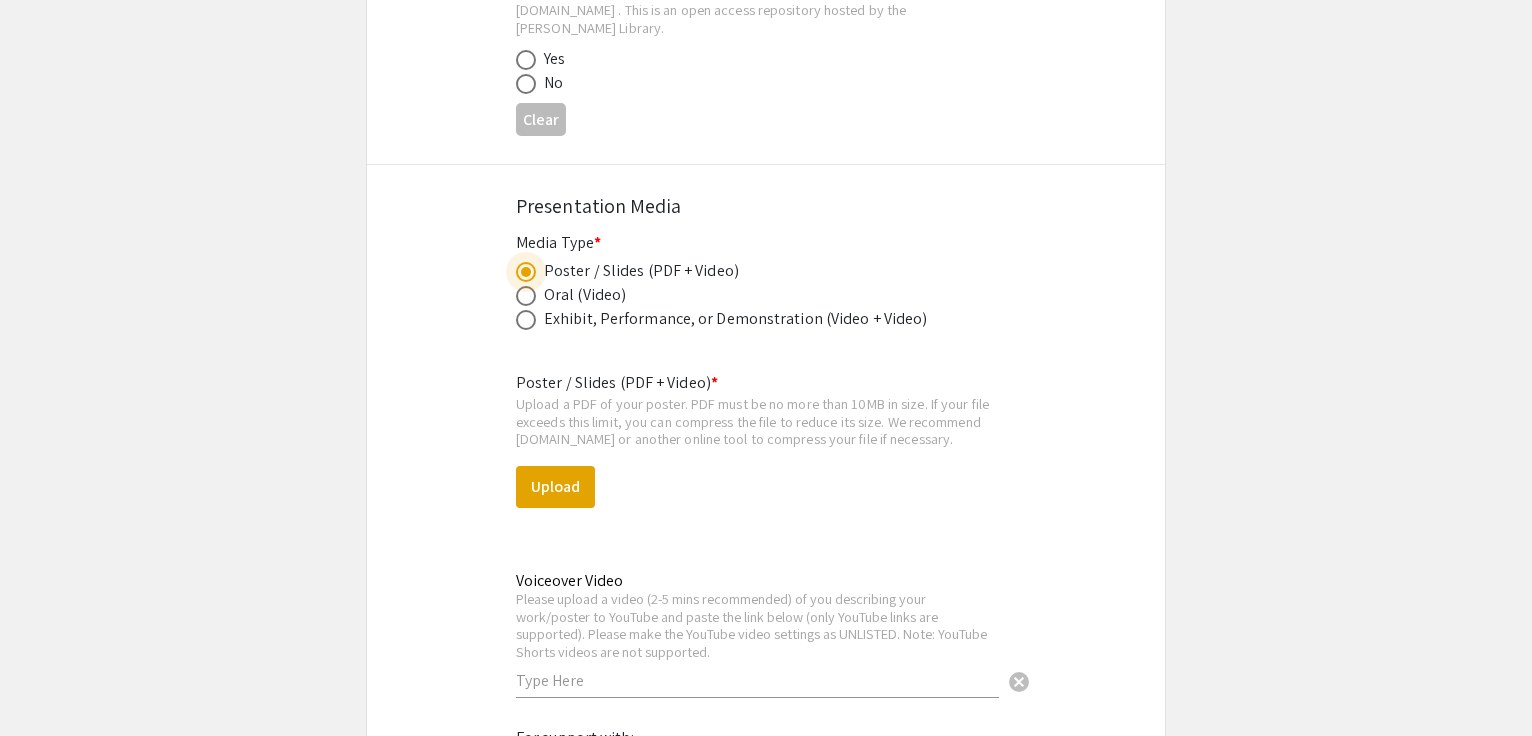 scroll, scrollTop: 3663, scrollLeft: 0, axis: vertical 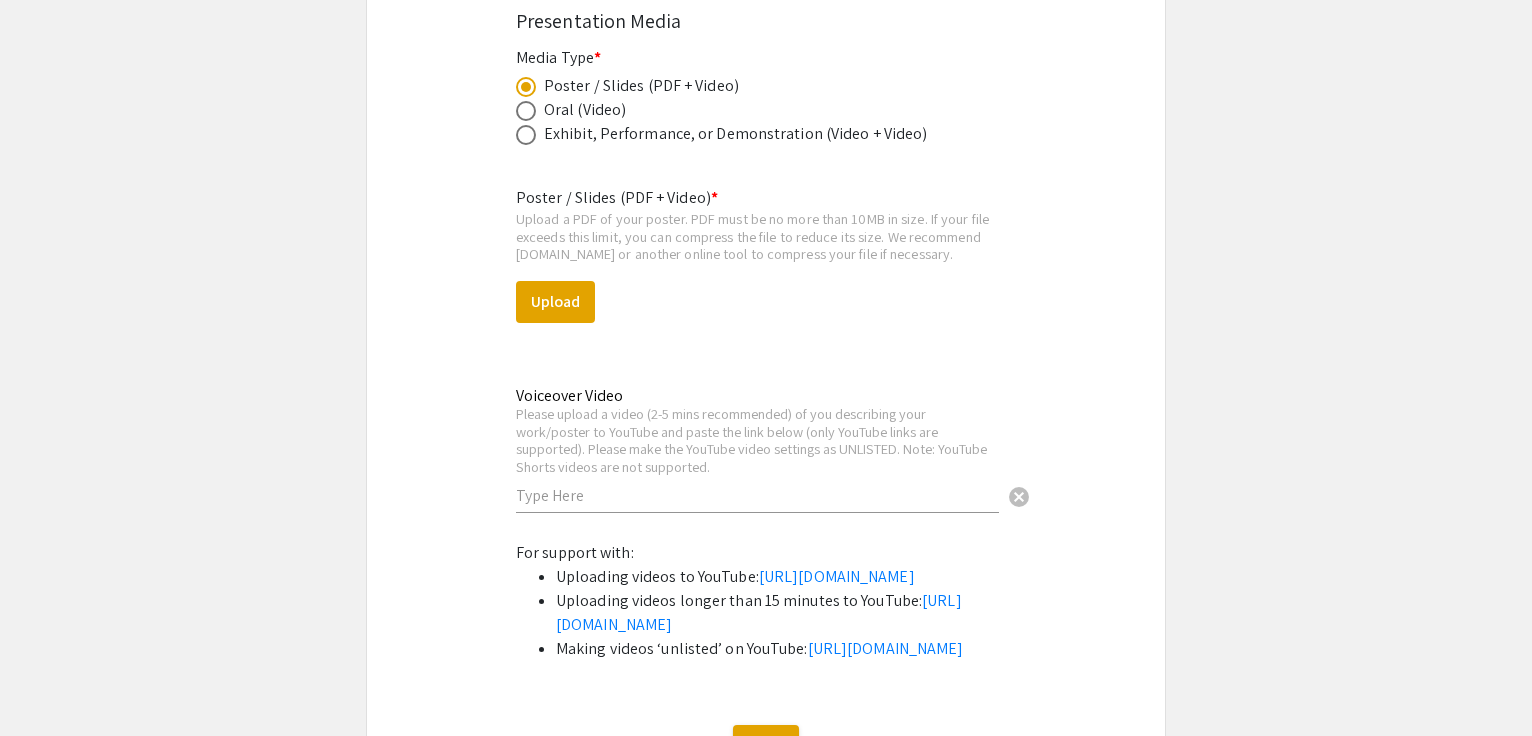 drag, startPoint x: 692, startPoint y: 367, endPoint x: 683, endPoint y: 433, distance: 66.61081 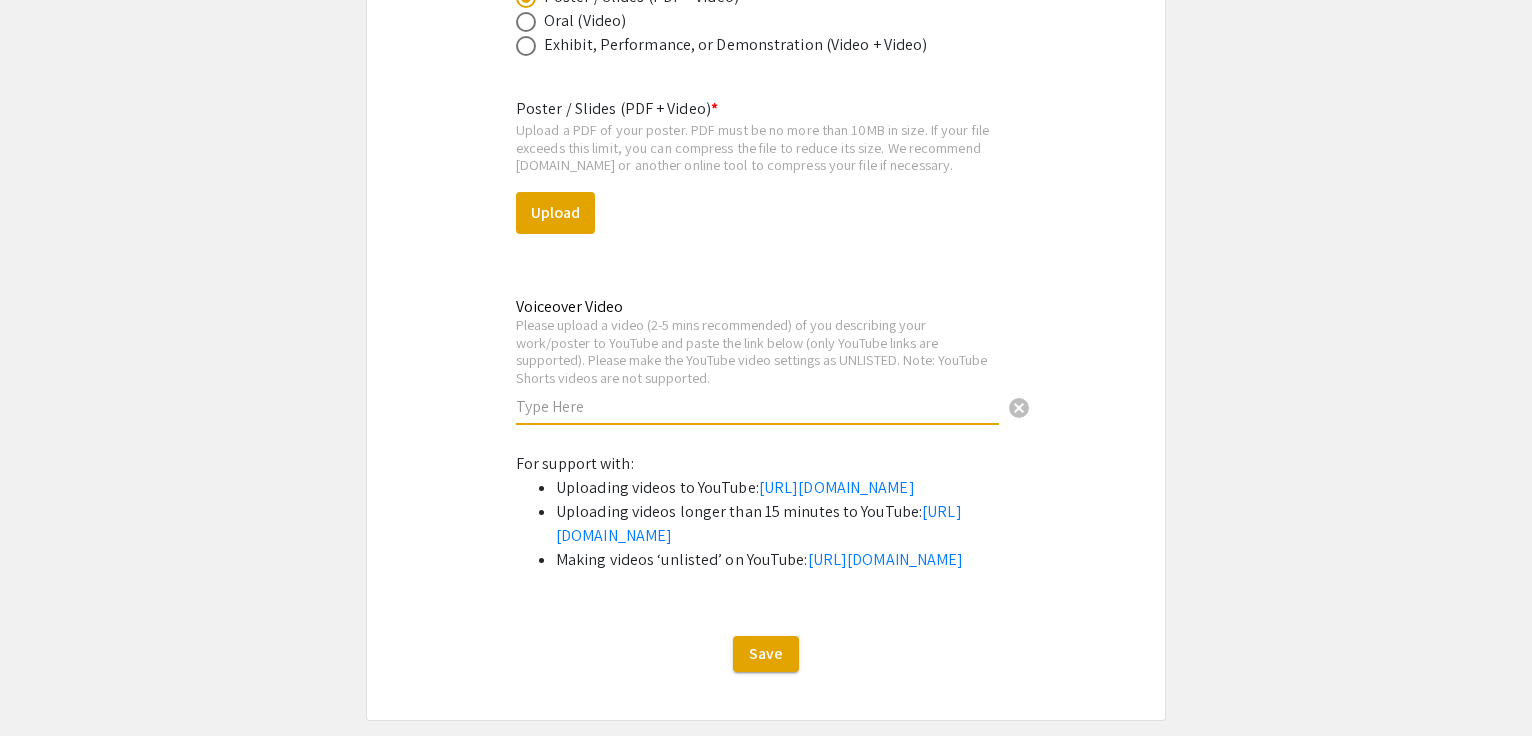scroll, scrollTop: 3847, scrollLeft: 0, axis: vertical 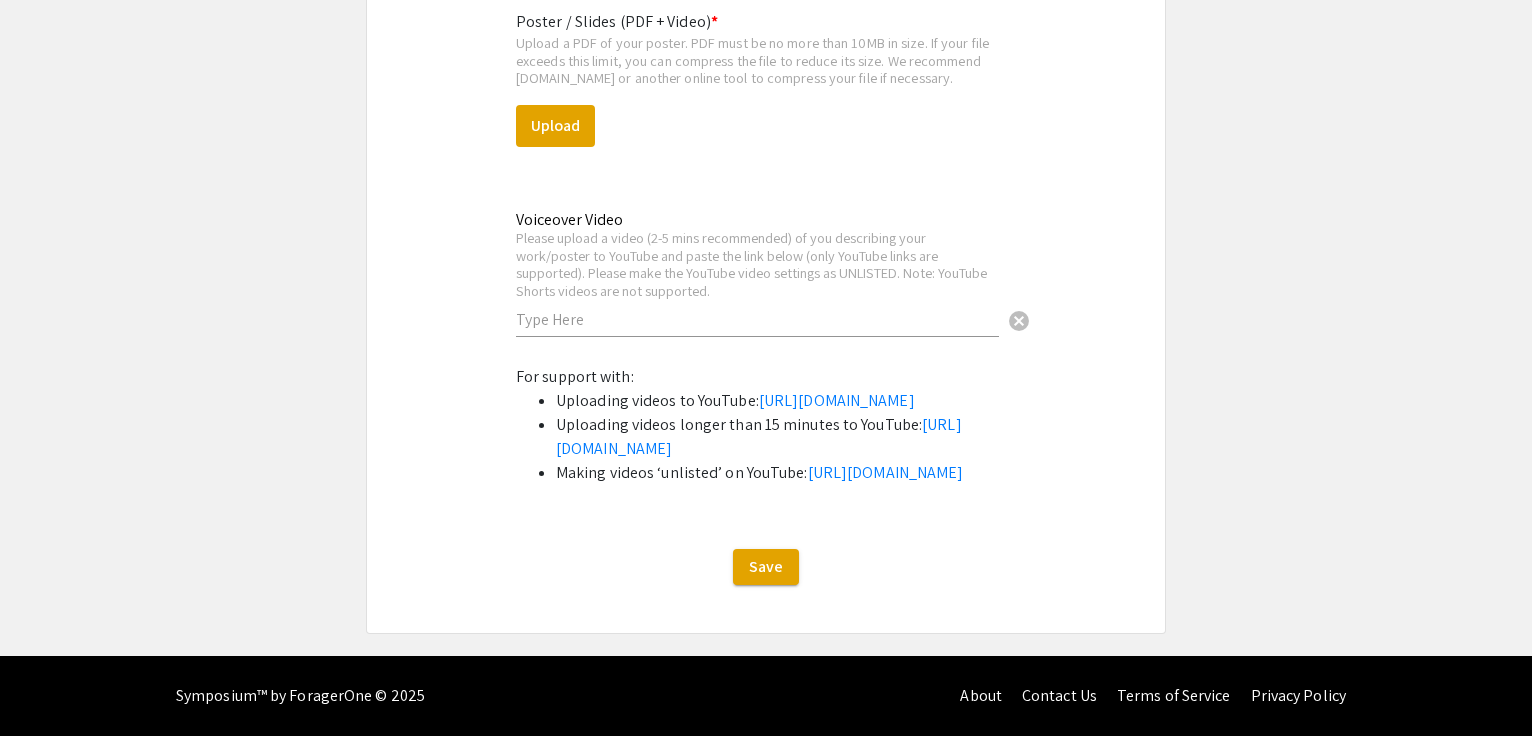 drag, startPoint x: 643, startPoint y: 184, endPoint x: 633, endPoint y: 287, distance: 103.4843 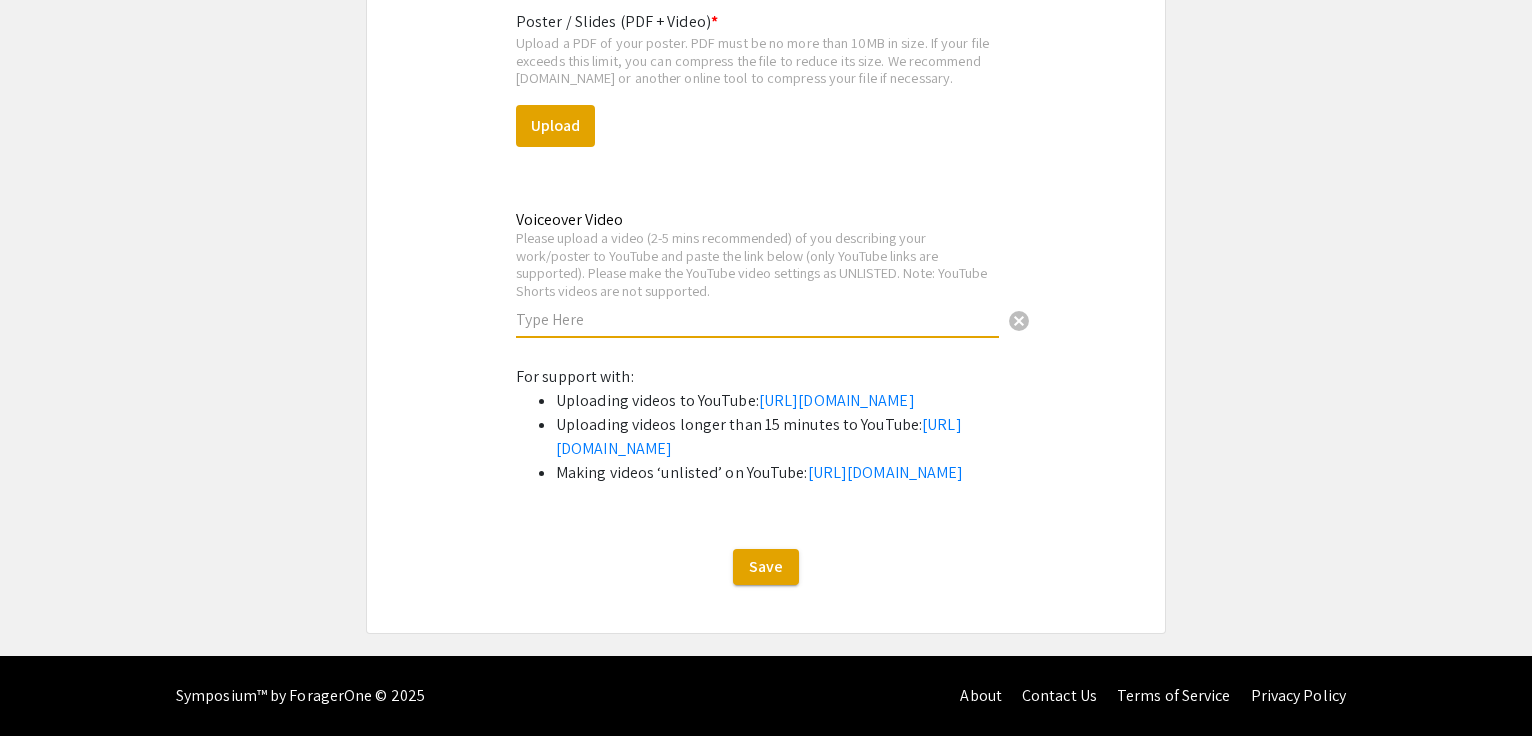 click at bounding box center (757, 319) 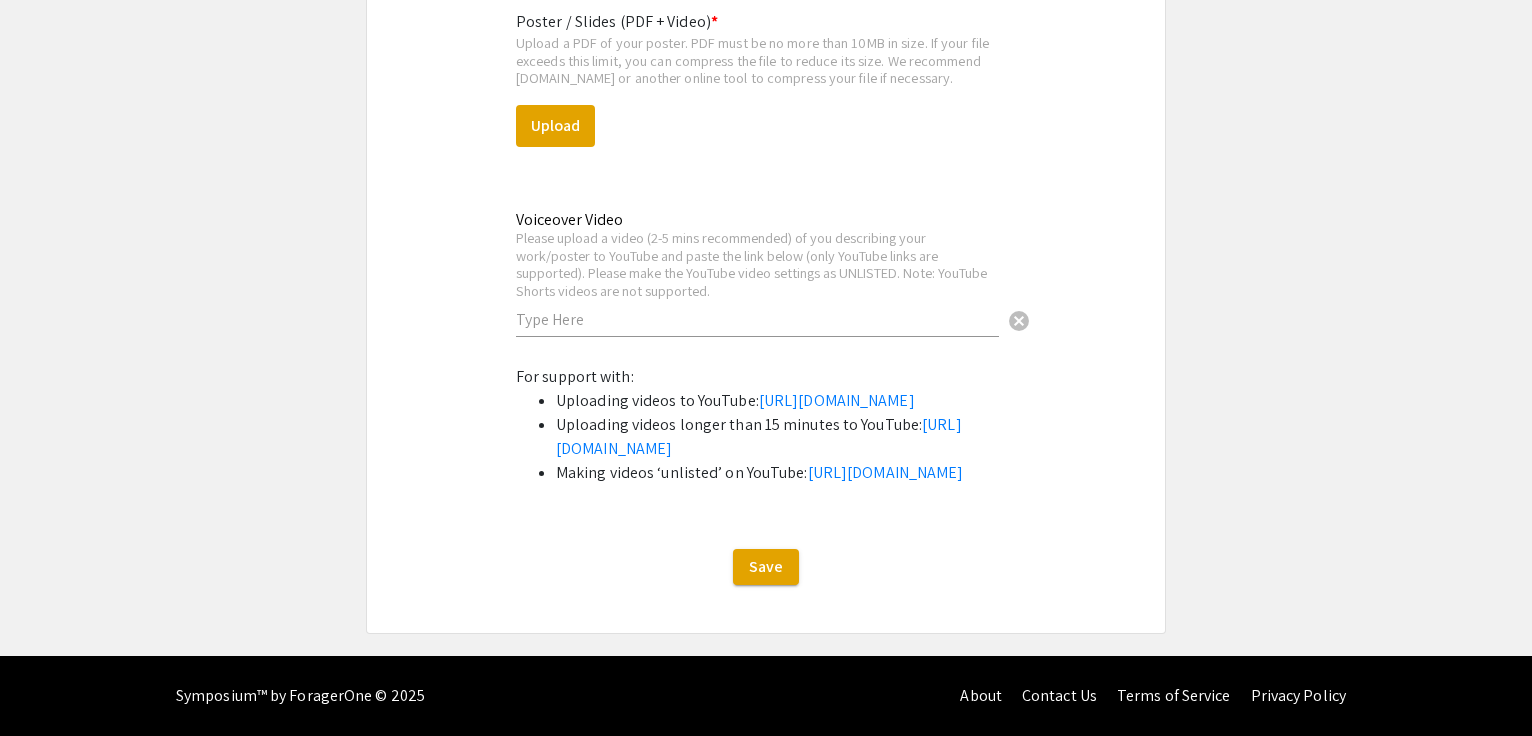 click on "Please upload a video (2-5 mins recommended) of you describing your work/poster to YouTube and paste the link below (only YouTube links are supported). Please make the YouTube video settings as UNLISTED. Note: YouTube Shorts videos are not supported." 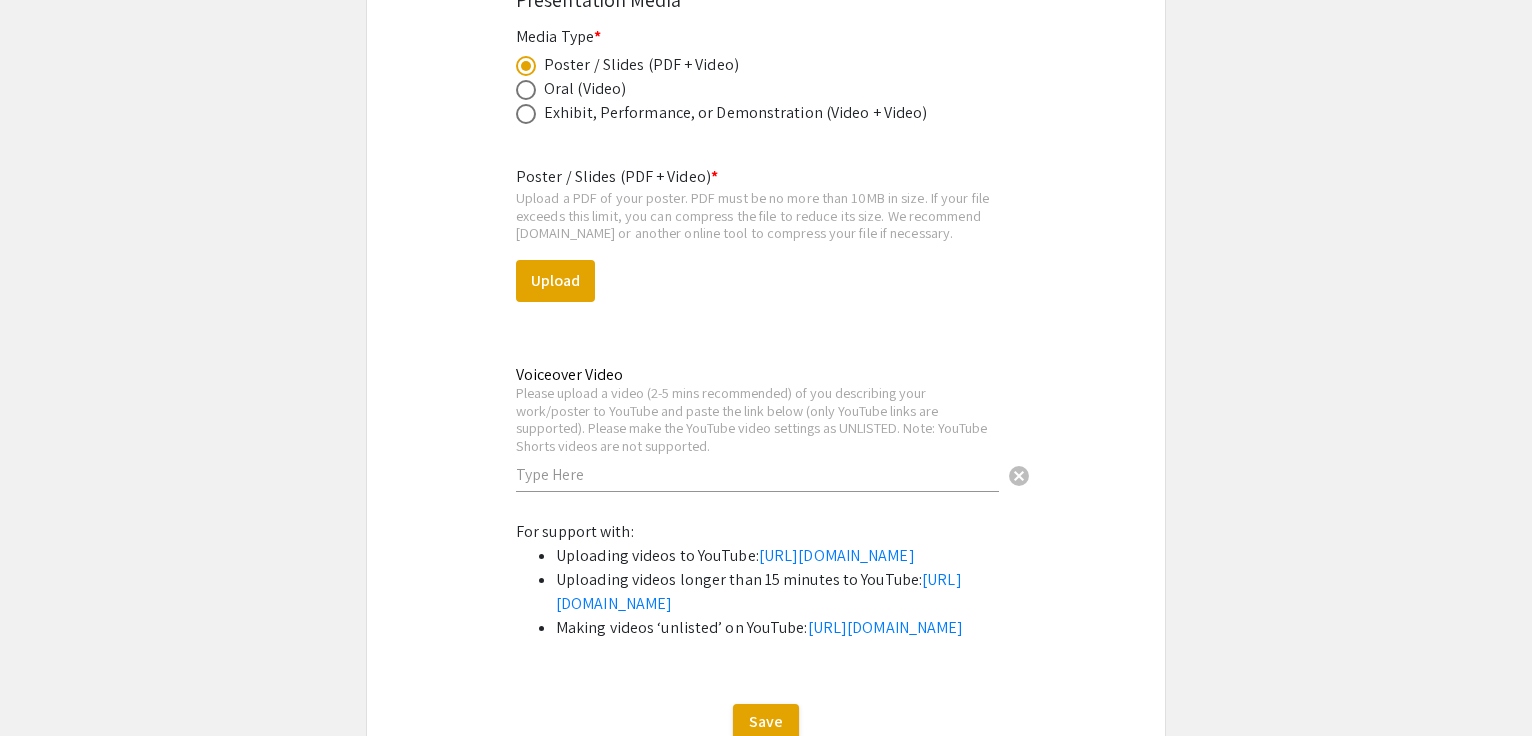 click on "Poster / Slides (PDF + Video)  *  Upload a PDF of your poster. PDF must be no more than 10MB in size.  If your file exceeds this limit, you can compress the file to reduce its size.  We recommend [DOMAIN_NAME] or another online tool to compress your file if necessary.  Upload This field is required. Voiceover Video Please upload a video (2-5 mins recommended) of you describing your work/poster to YouTube and paste the link below (only YouTube links are supported). Please make the YouTube video settings as UNLISTED. Note: YouTube Shorts videos are not supported. cancel This field is required." at bounding box center [766, 334] 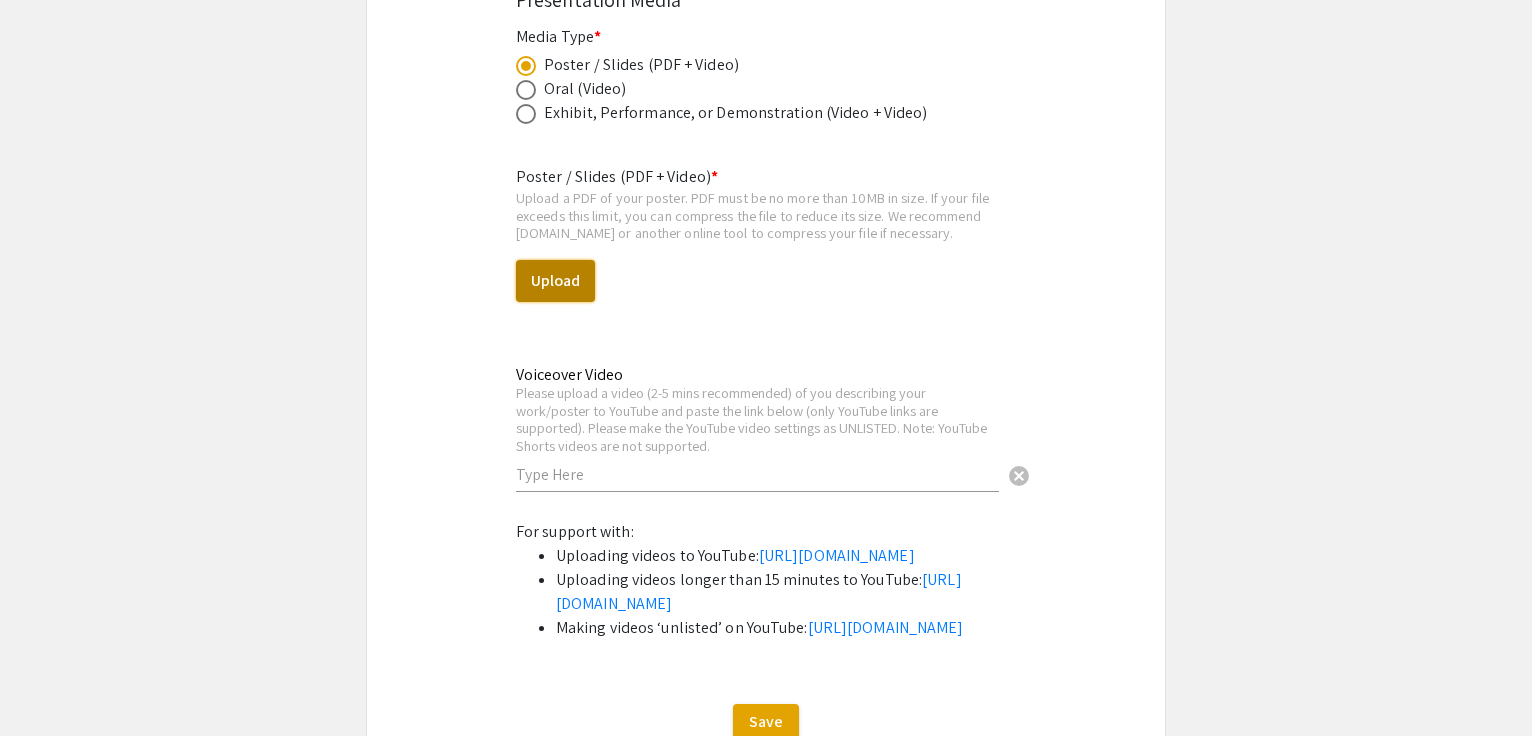click on "Upload" at bounding box center (555, 281) 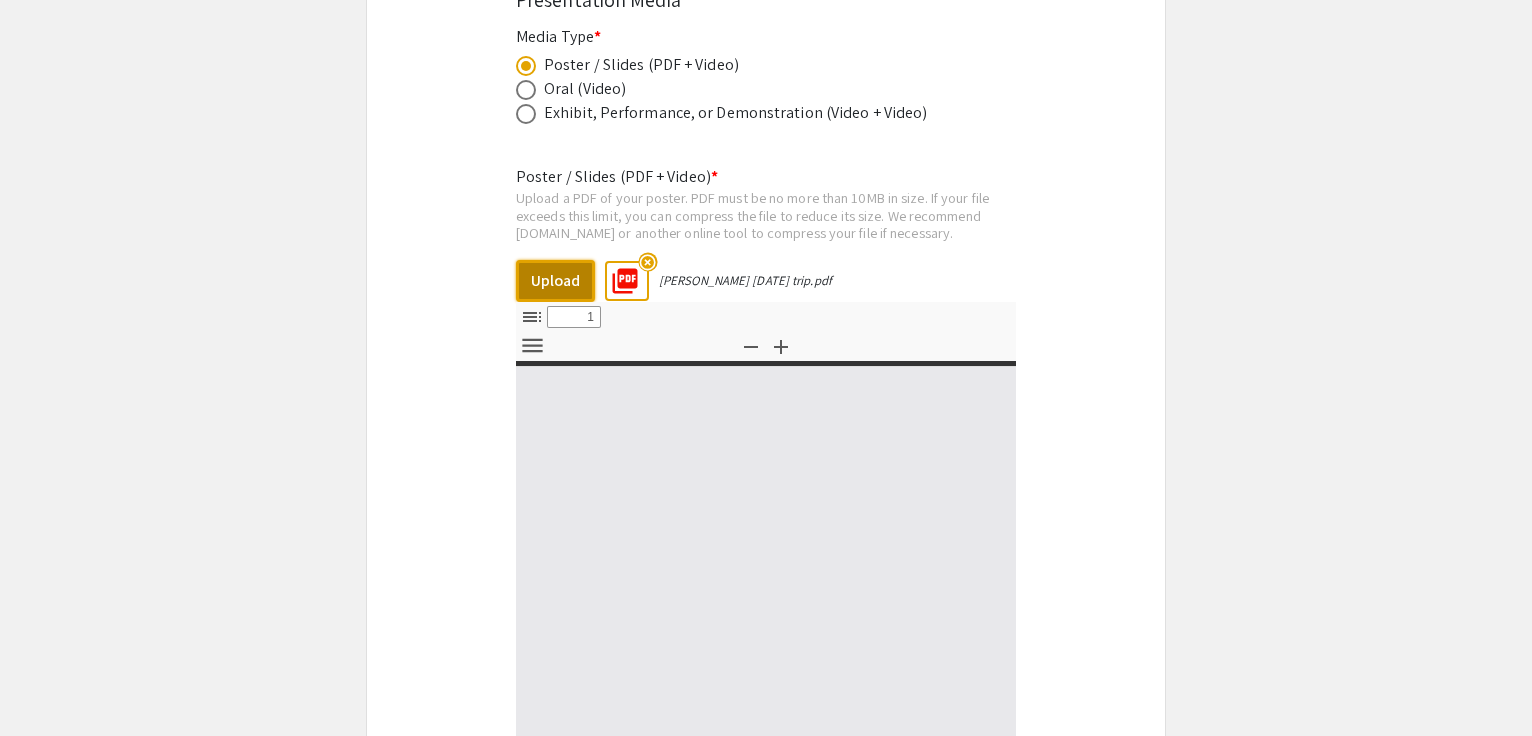select on "custom" 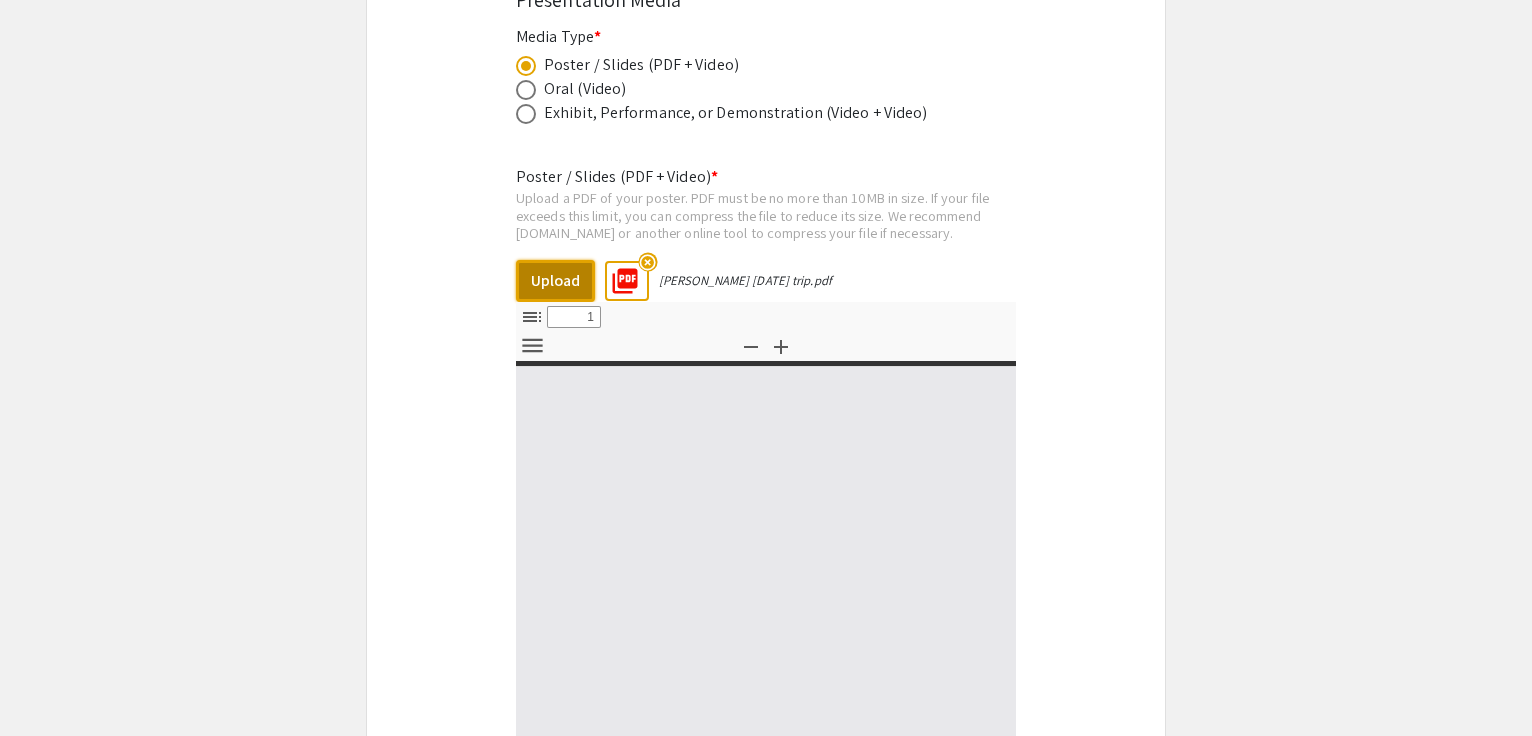 type on "0" 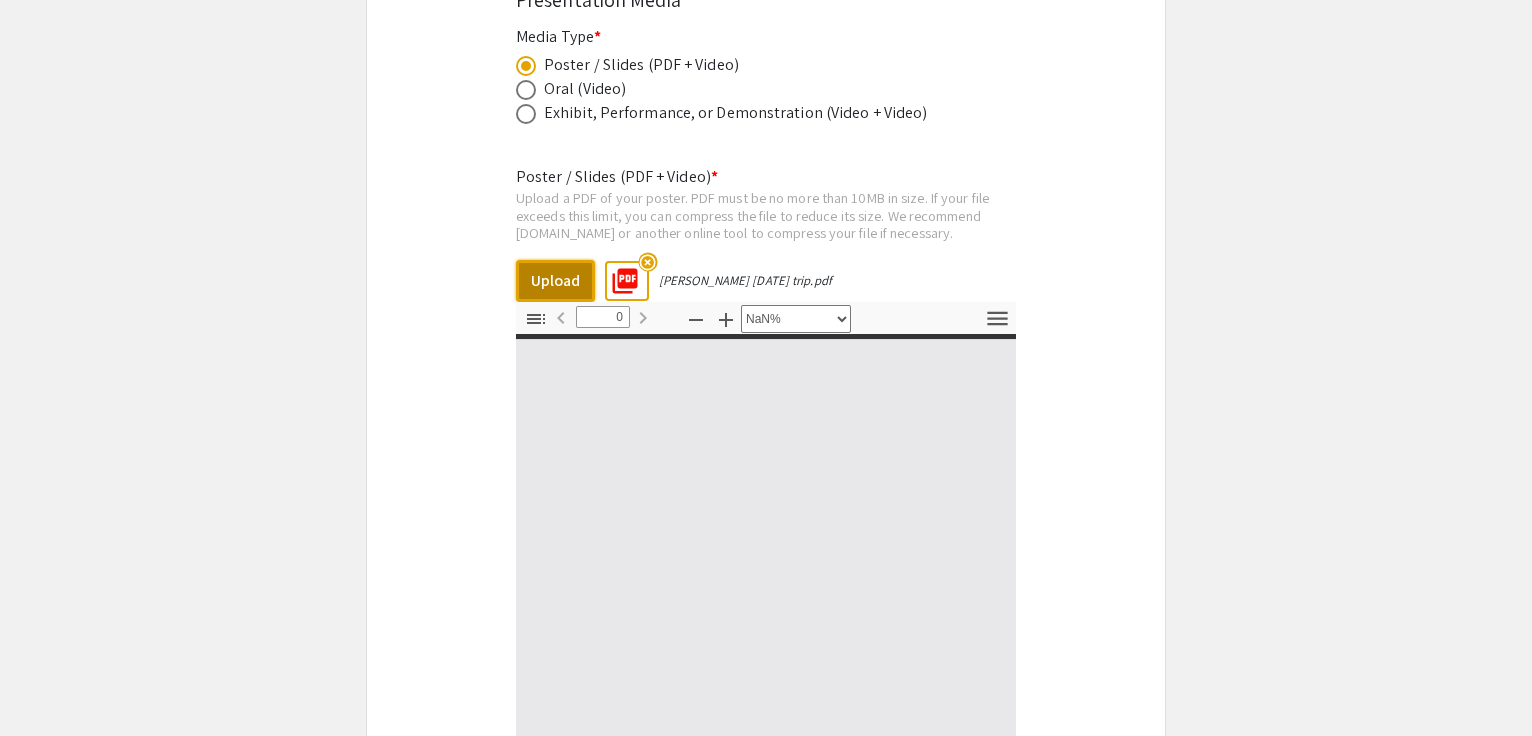 select on "auto" 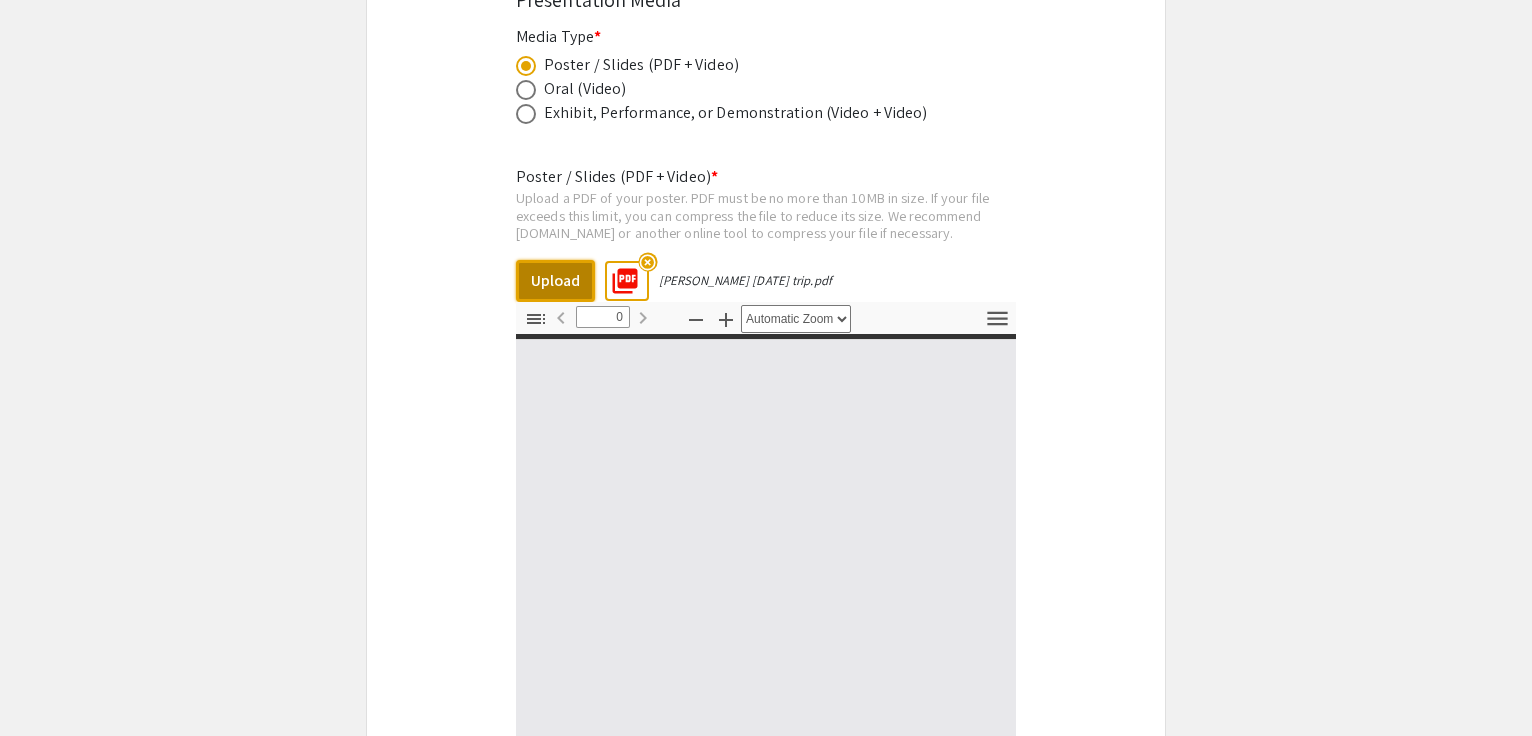 type on "1" 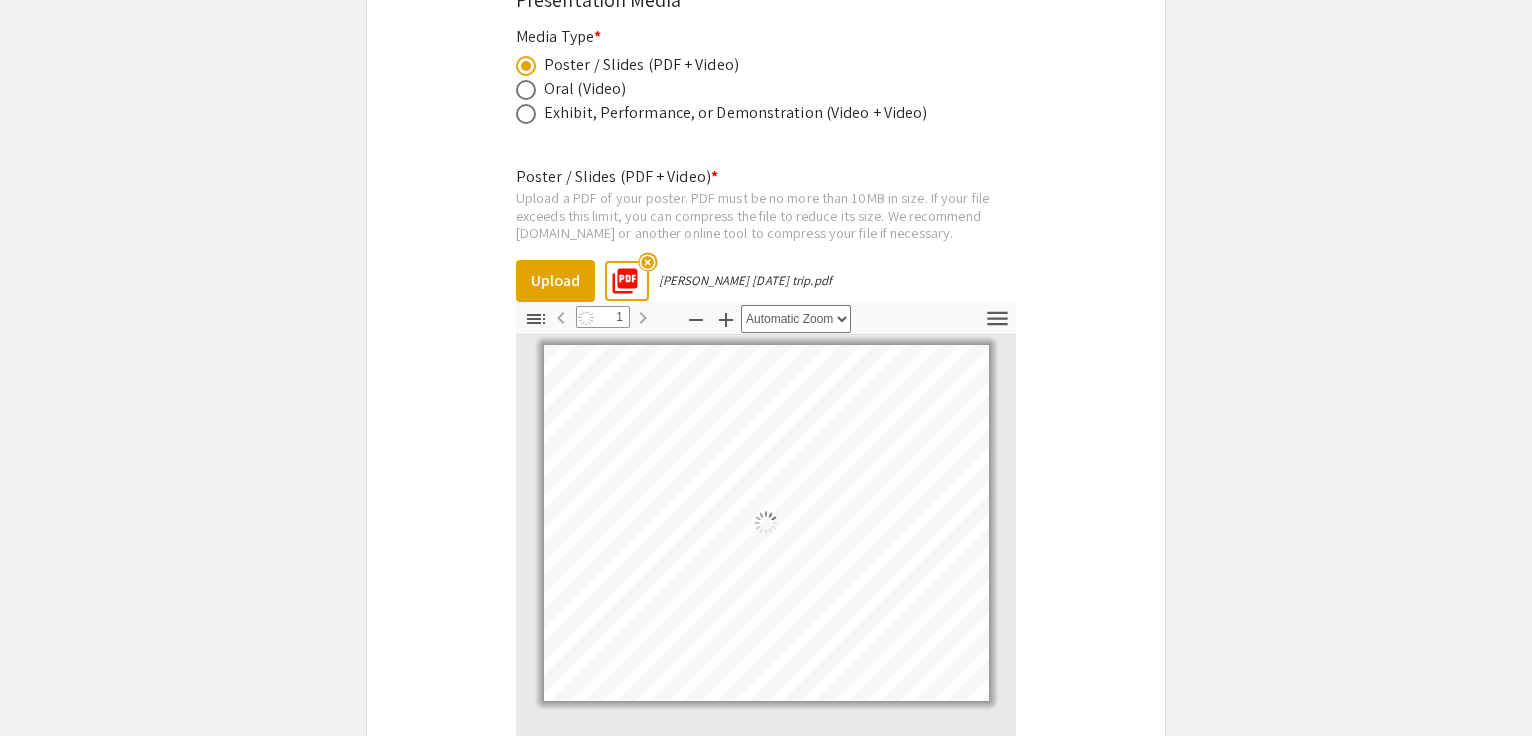 select on "auto" 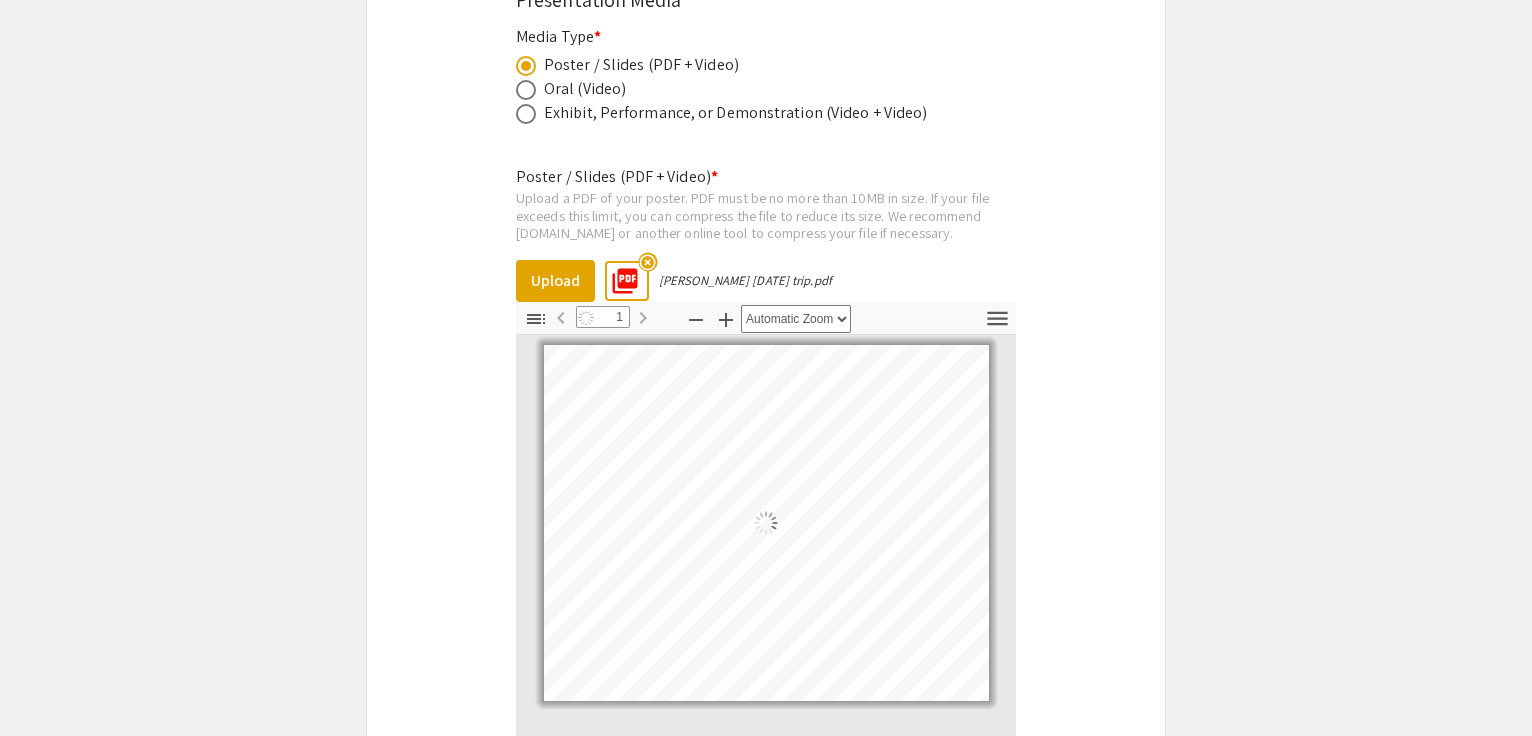 scroll, scrollTop: 0, scrollLeft: 0, axis: both 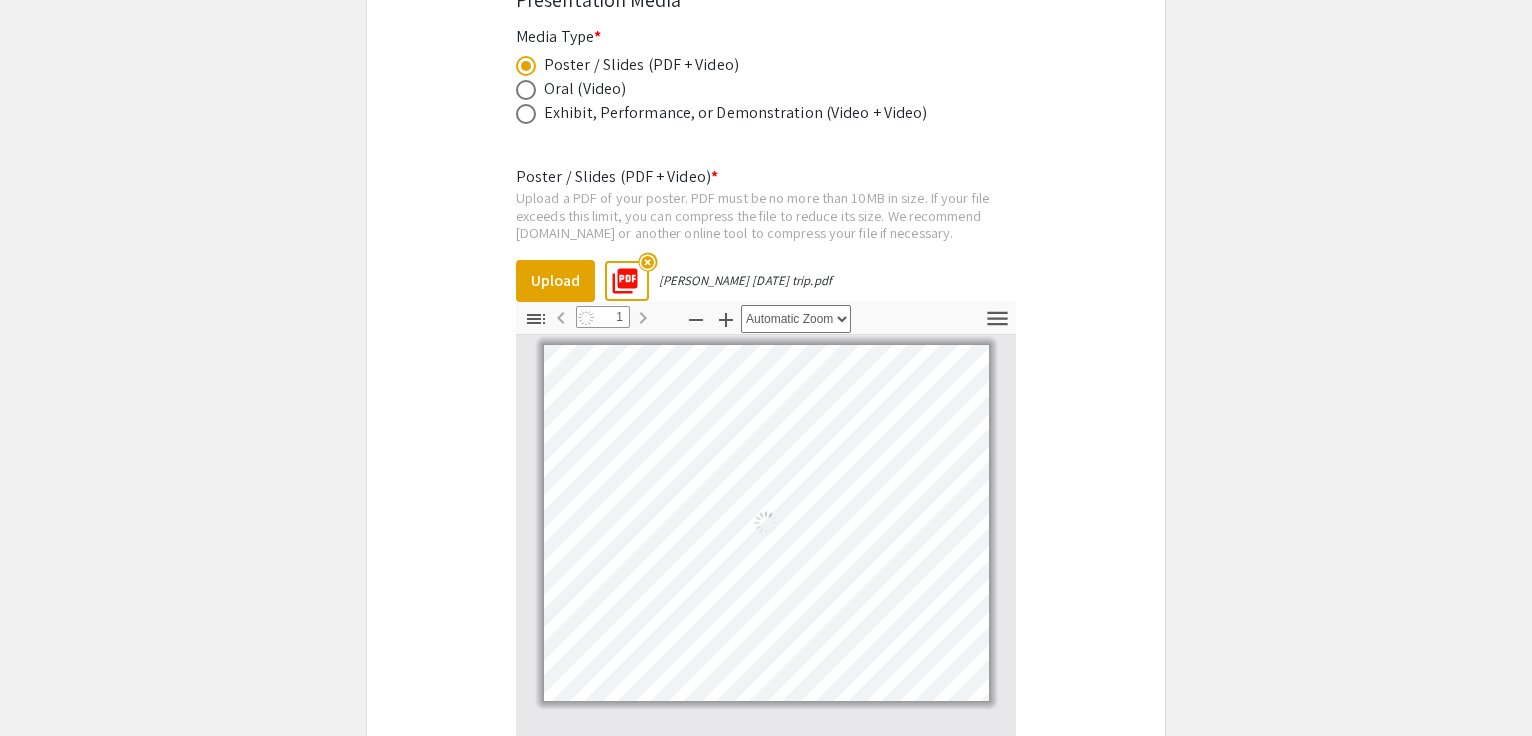 drag, startPoint x: 1009, startPoint y: 330, endPoint x: 1004, endPoint y: 403, distance: 73.171036 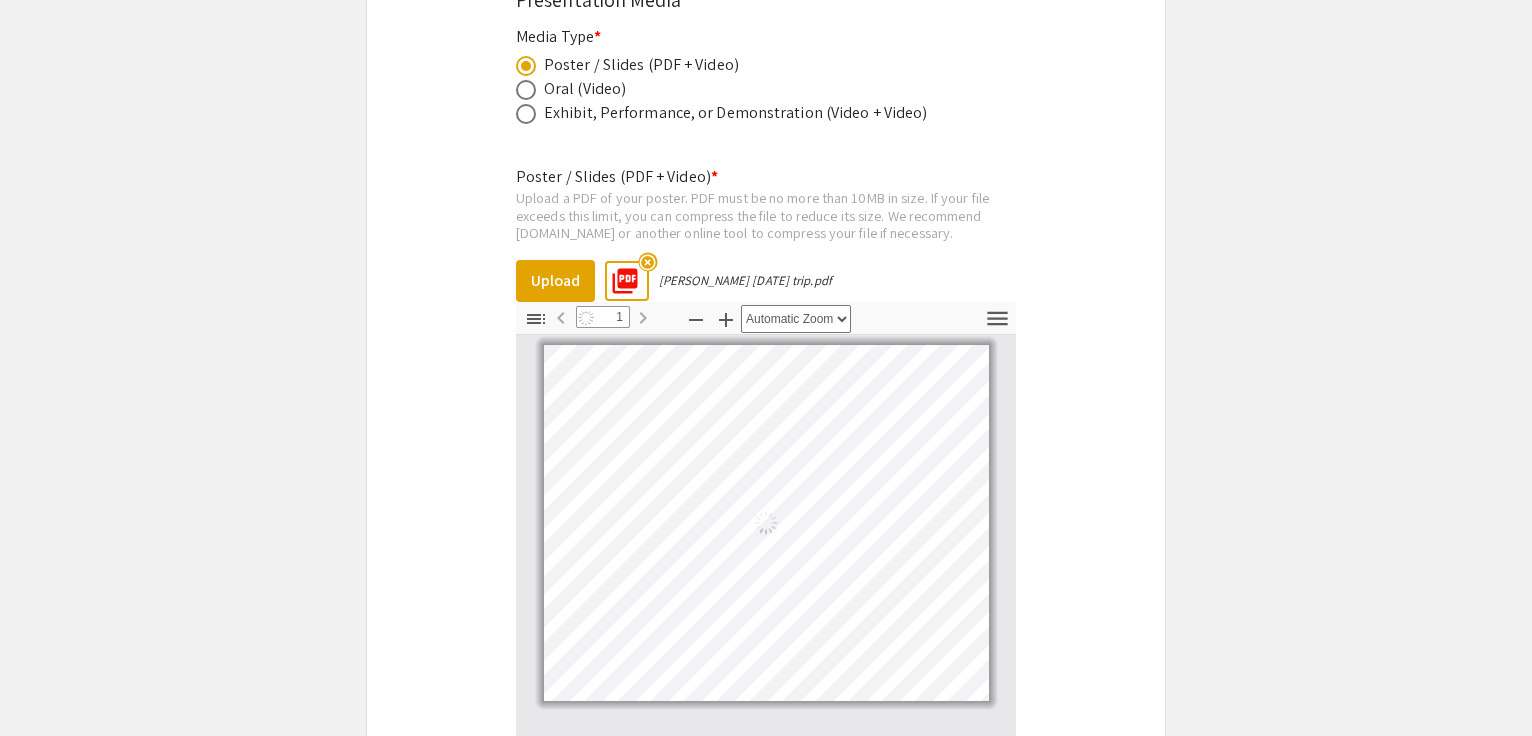 click at bounding box center (766, 568) 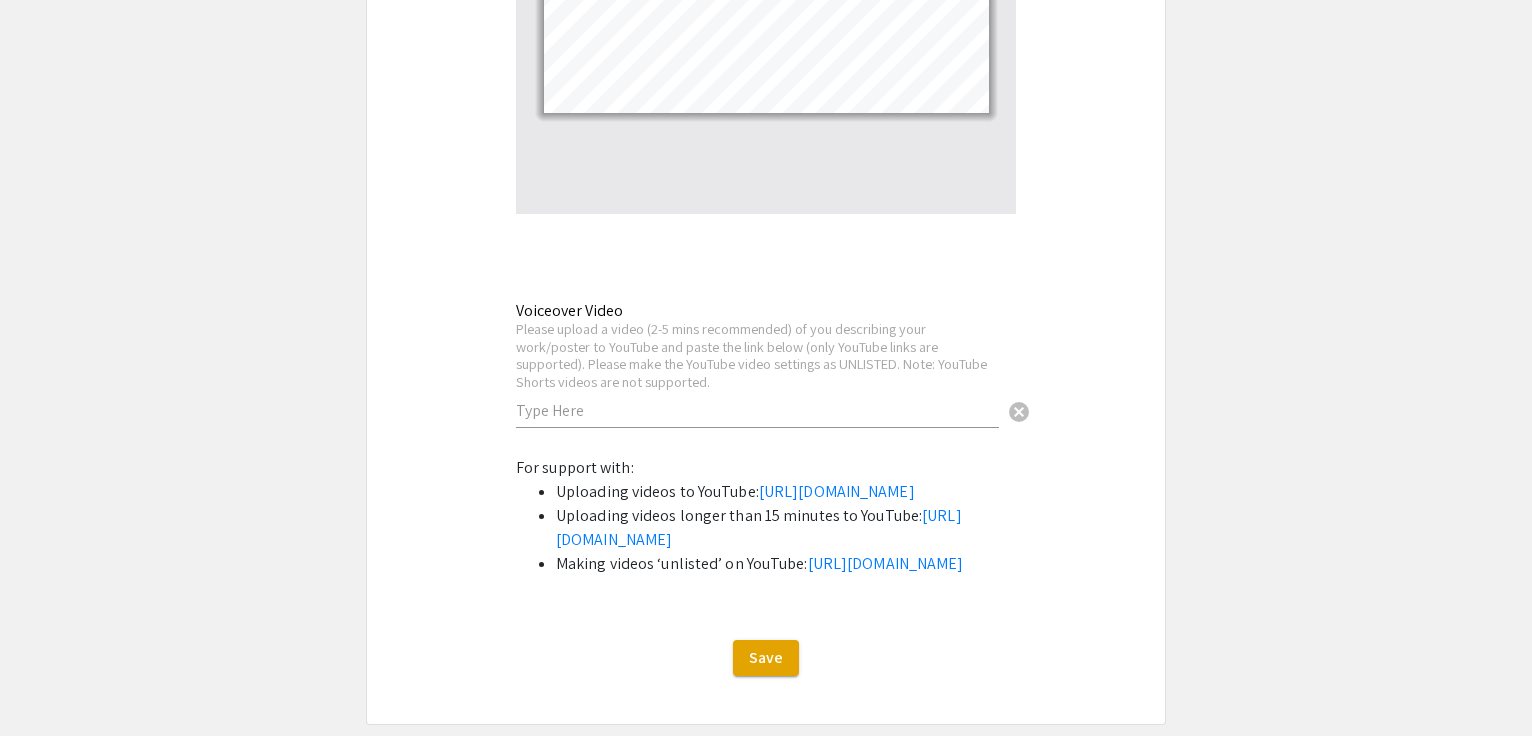 scroll, scrollTop: 4461, scrollLeft: 0, axis: vertical 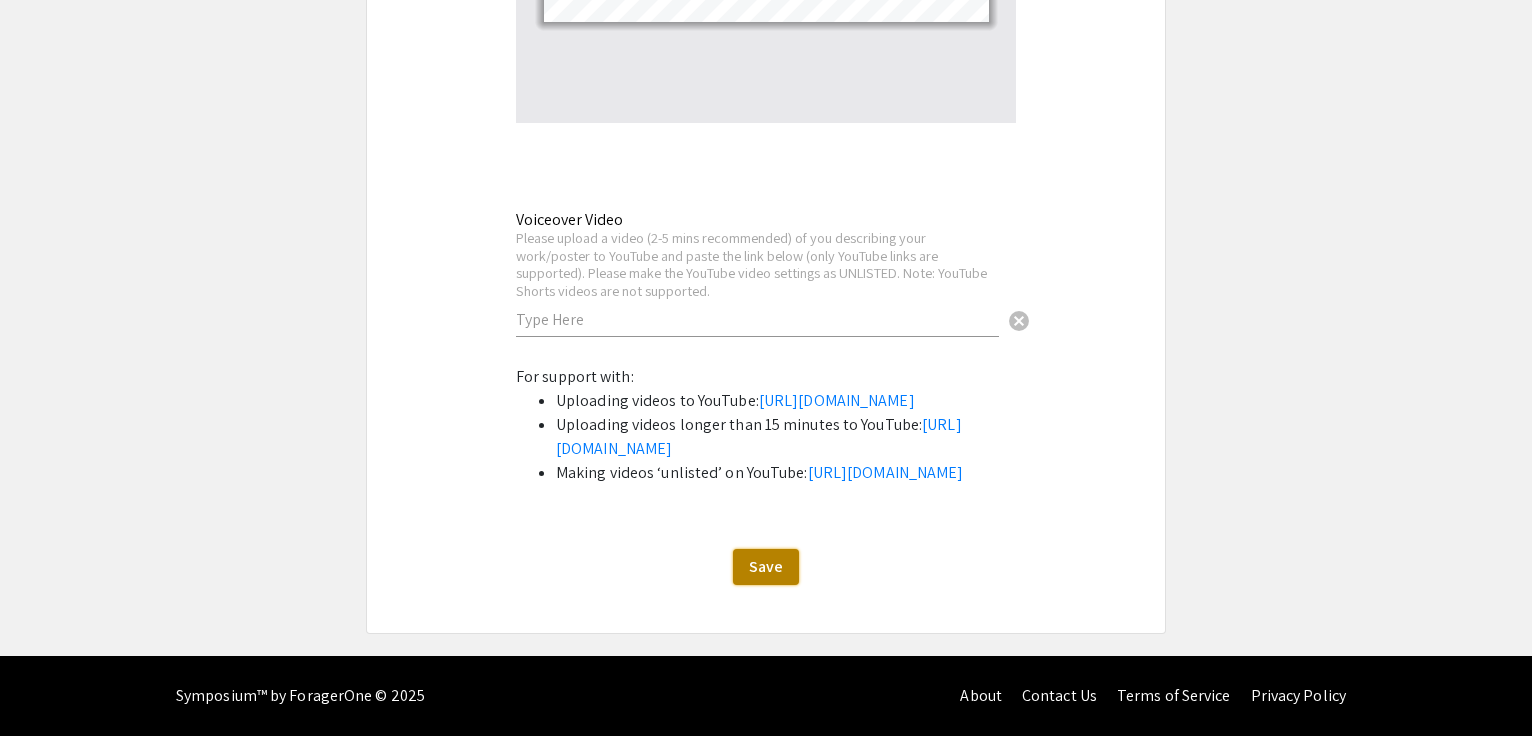 click on "Save" 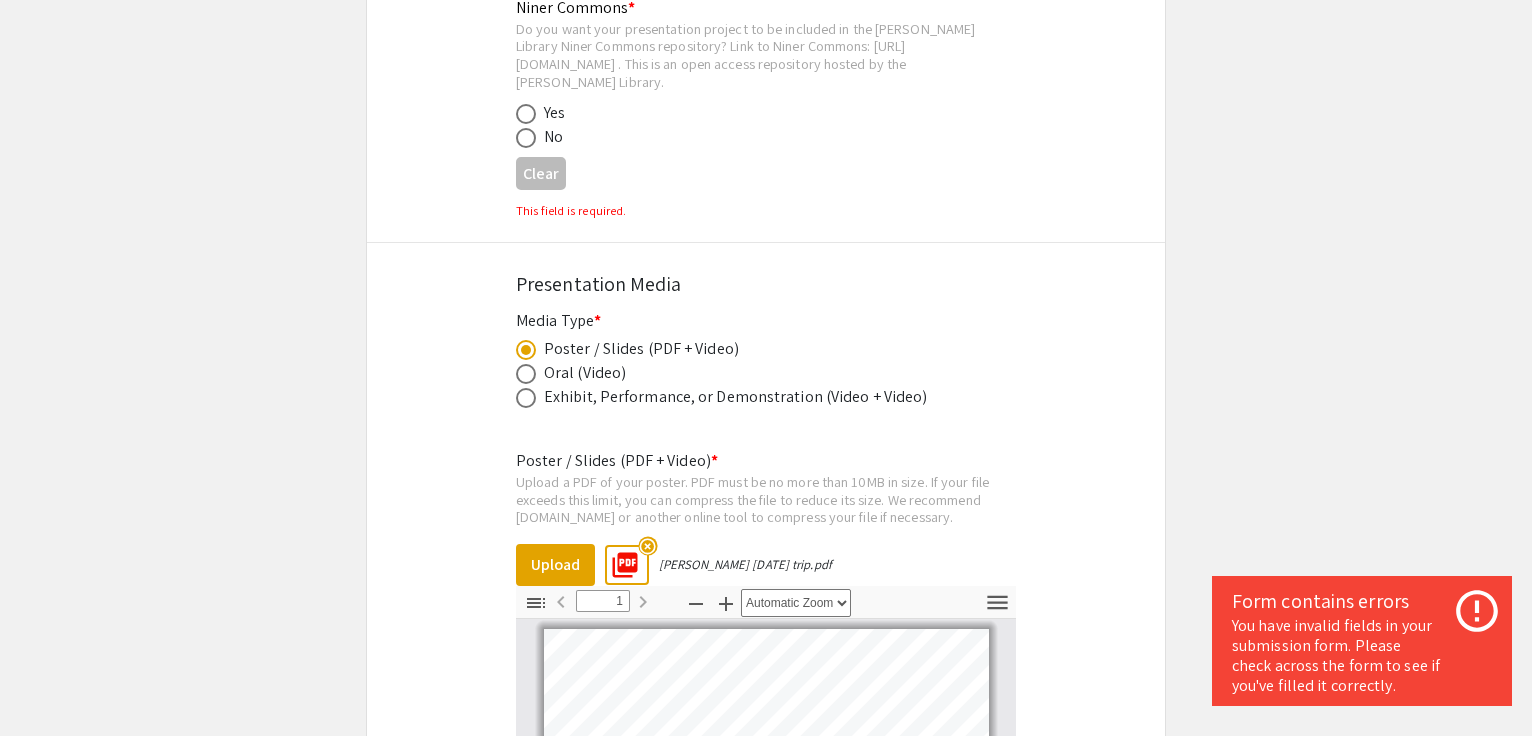 scroll, scrollTop: 3520, scrollLeft: 0, axis: vertical 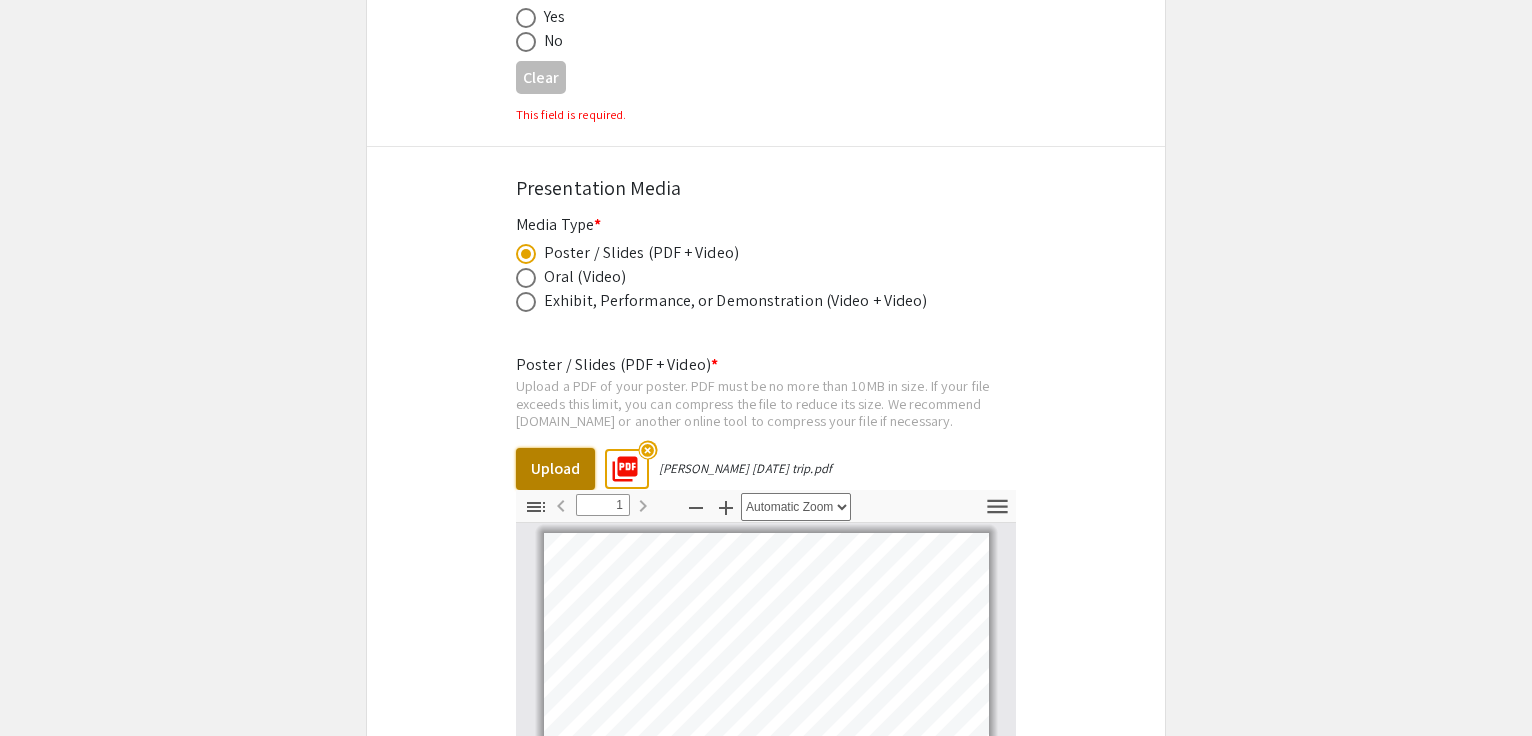 click on "Upload" at bounding box center (555, 469) 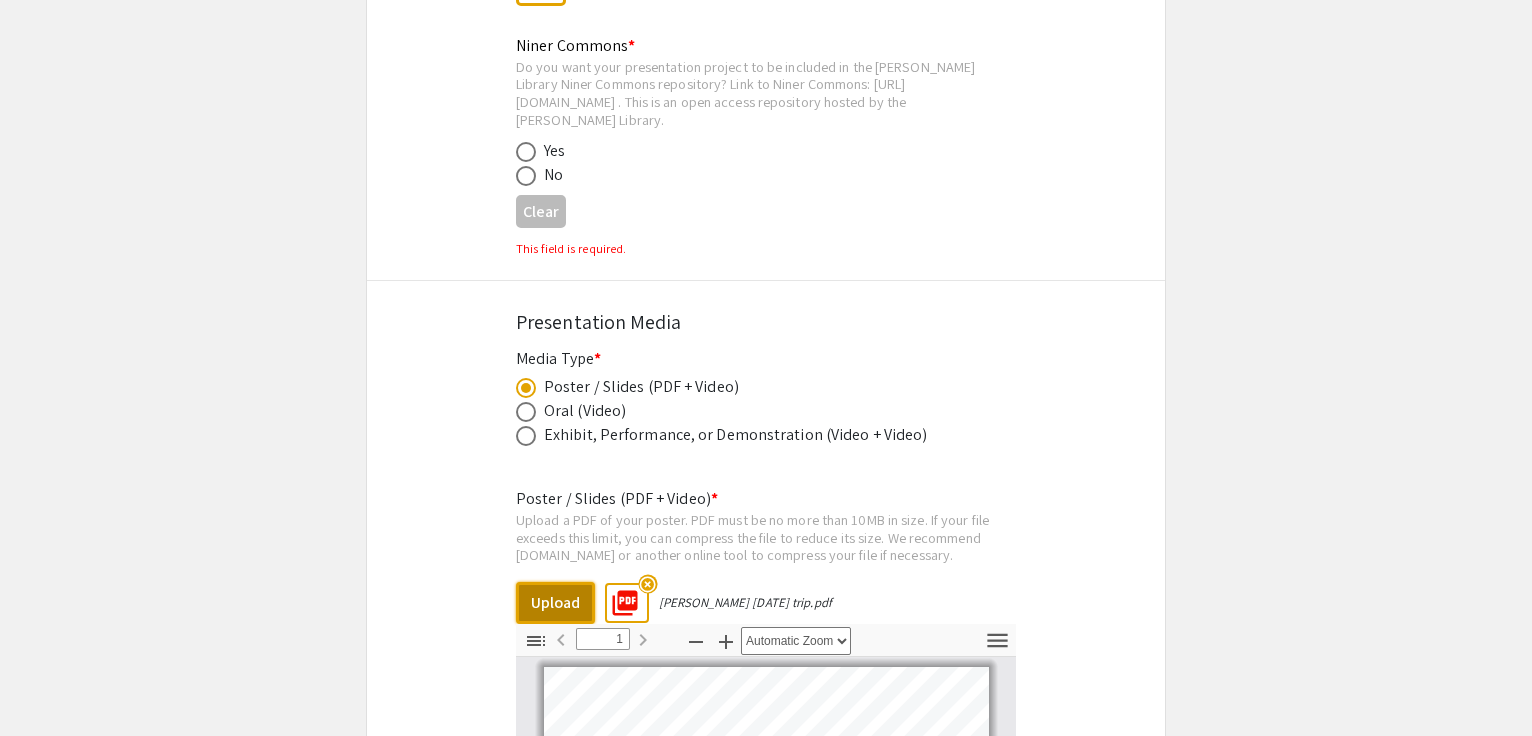 scroll, scrollTop: 3211, scrollLeft: 0, axis: vertical 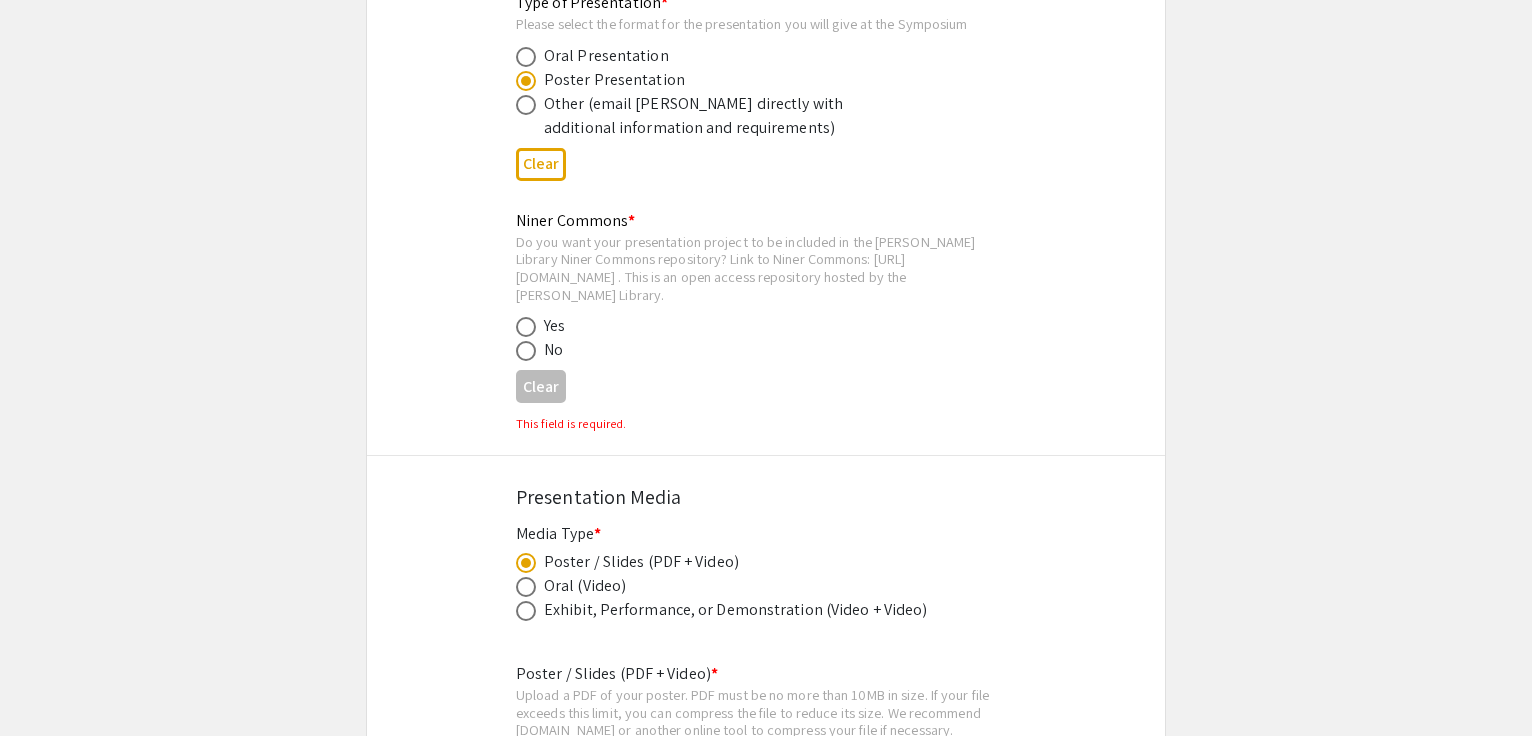 click on "Yes" 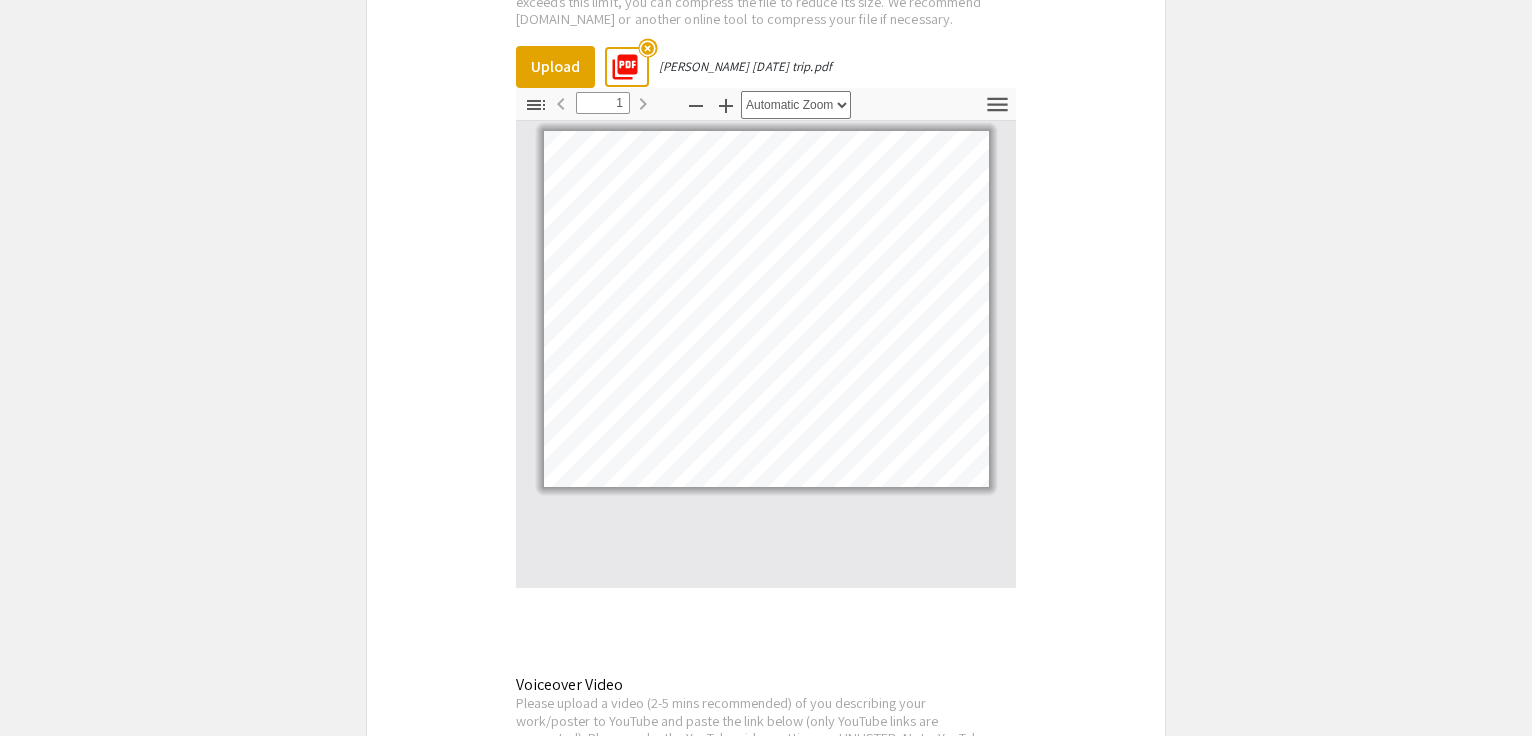 scroll, scrollTop: 4461, scrollLeft: 0, axis: vertical 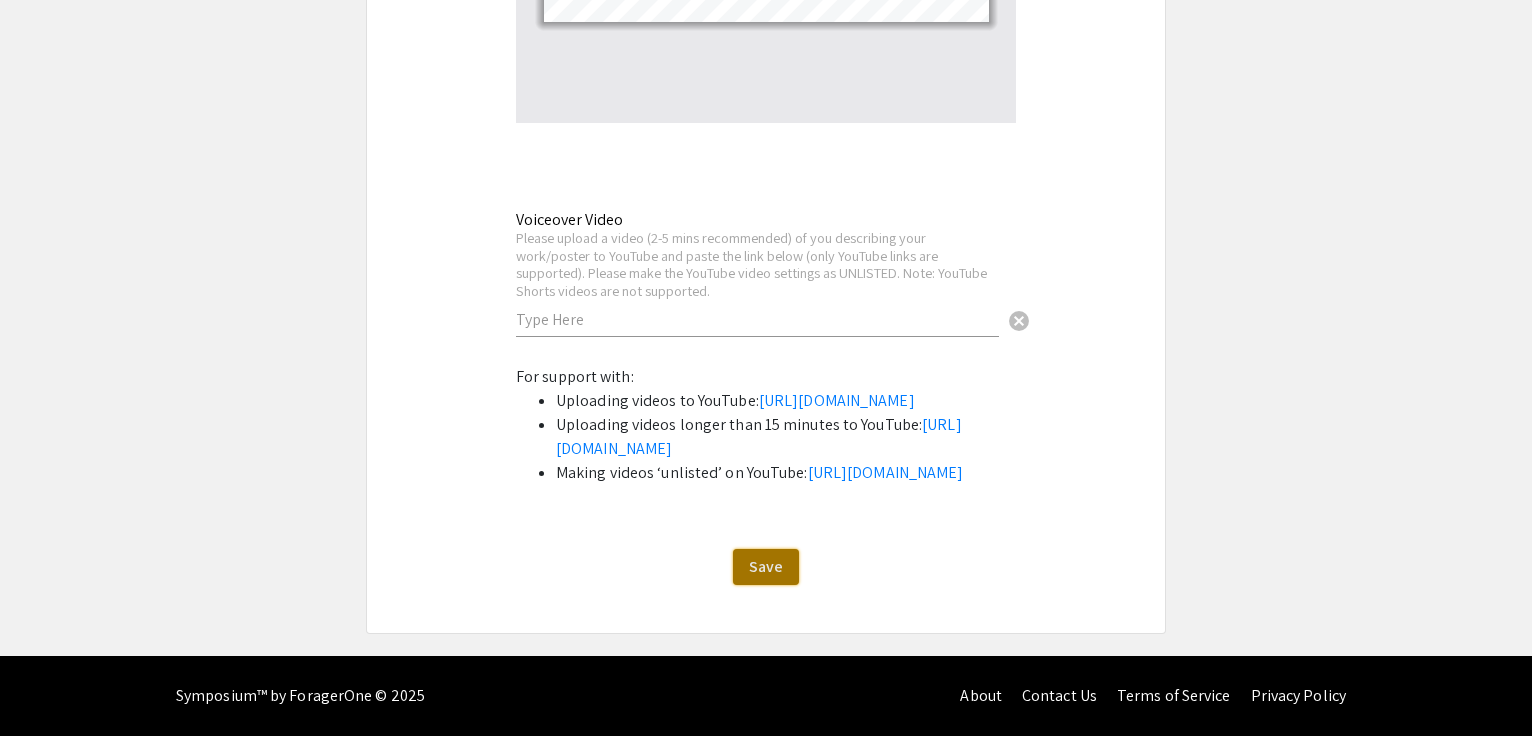 click on "Save" 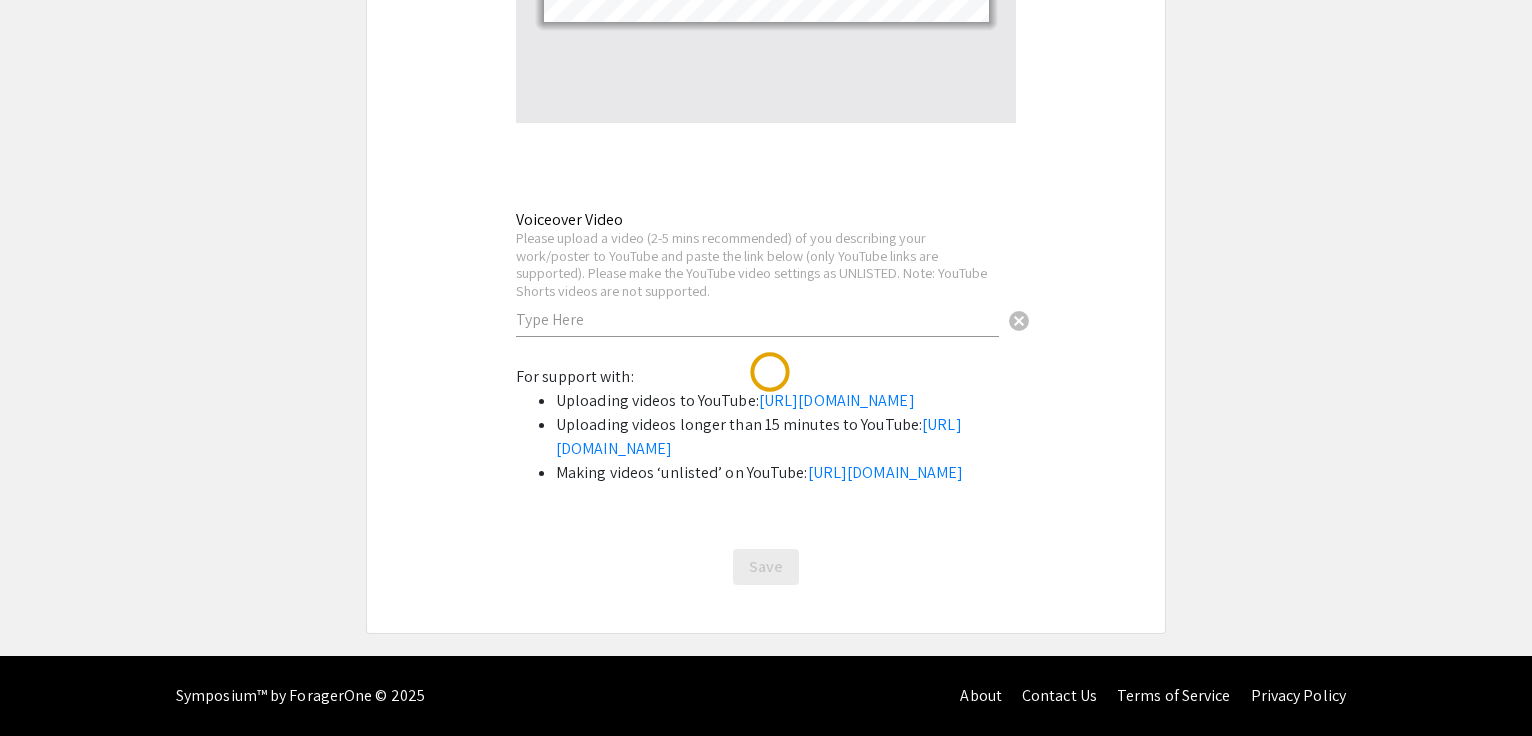 scroll, scrollTop: 0, scrollLeft: 0, axis: both 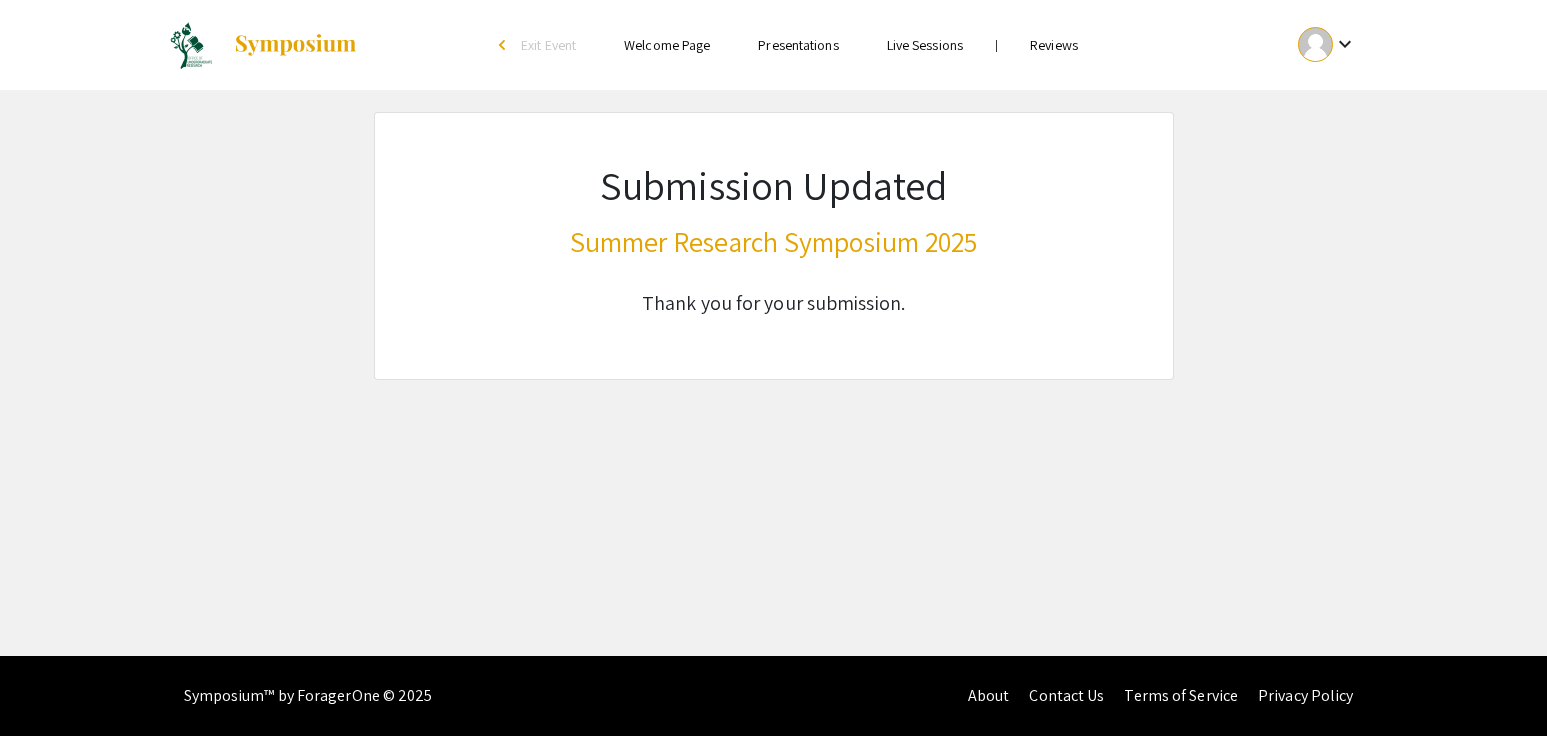 click on "Welcome Page" at bounding box center (667, 45) 